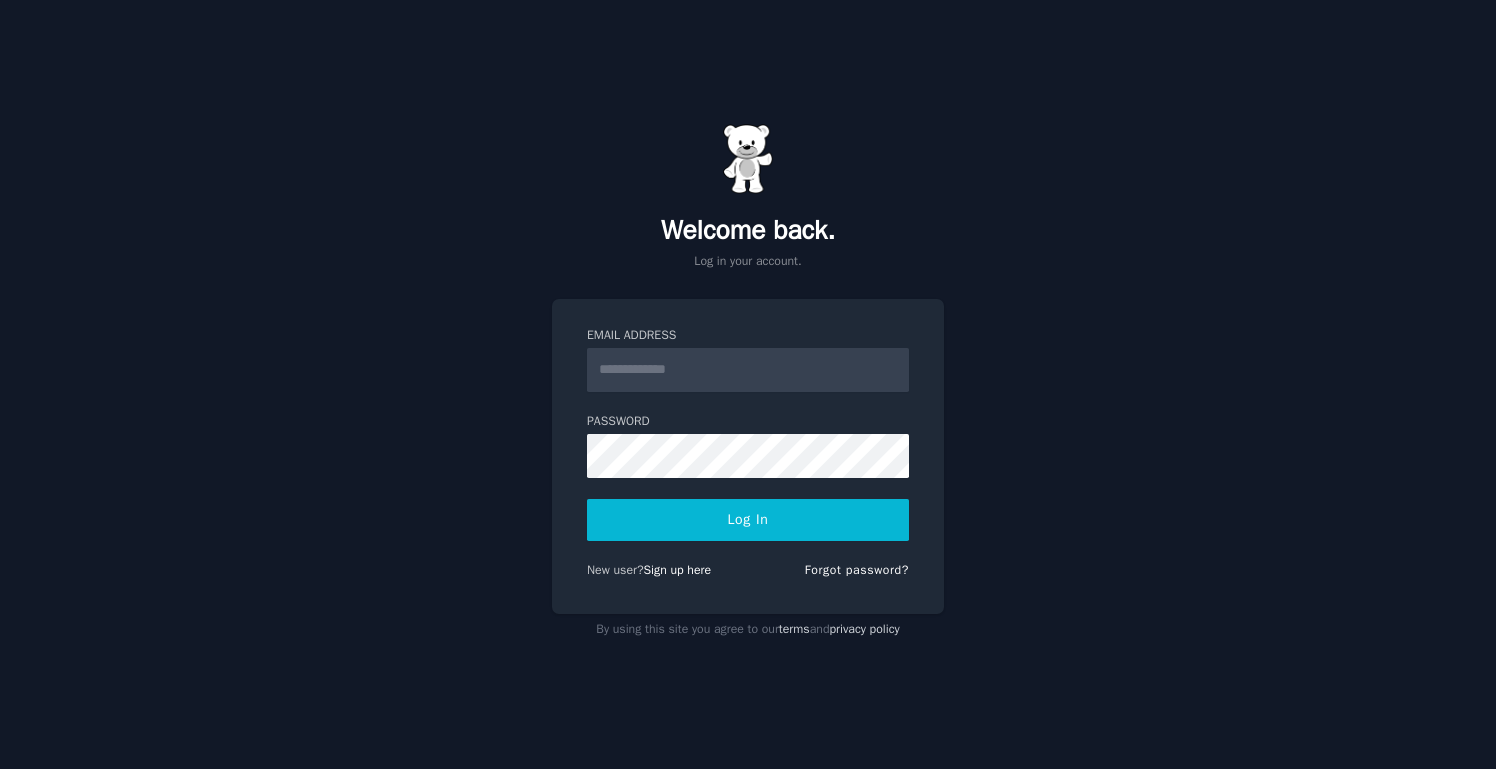 scroll, scrollTop: 0, scrollLeft: 0, axis: both 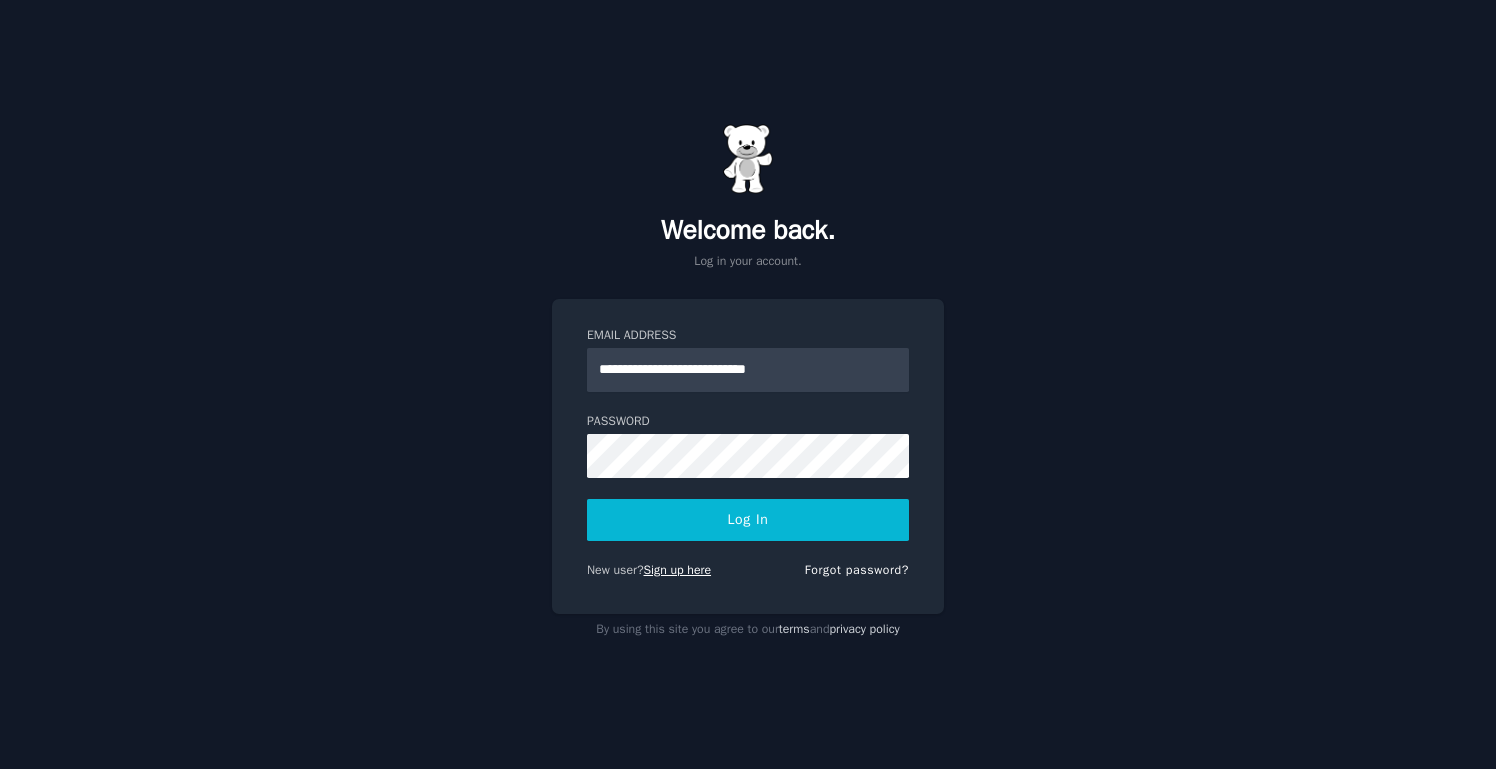 click on "Sign up here" at bounding box center [678, 570] 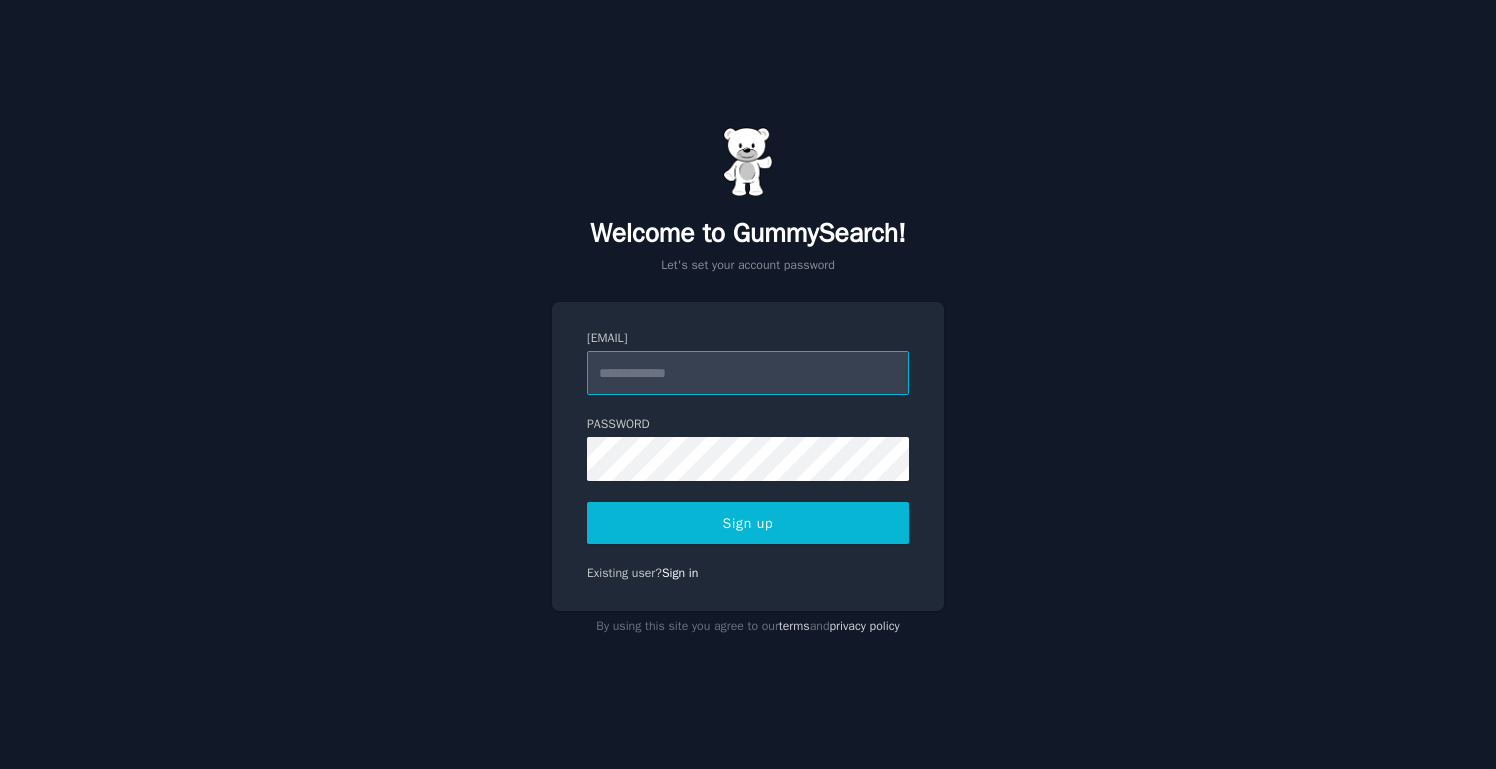 scroll, scrollTop: 0, scrollLeft: 0, axis: both 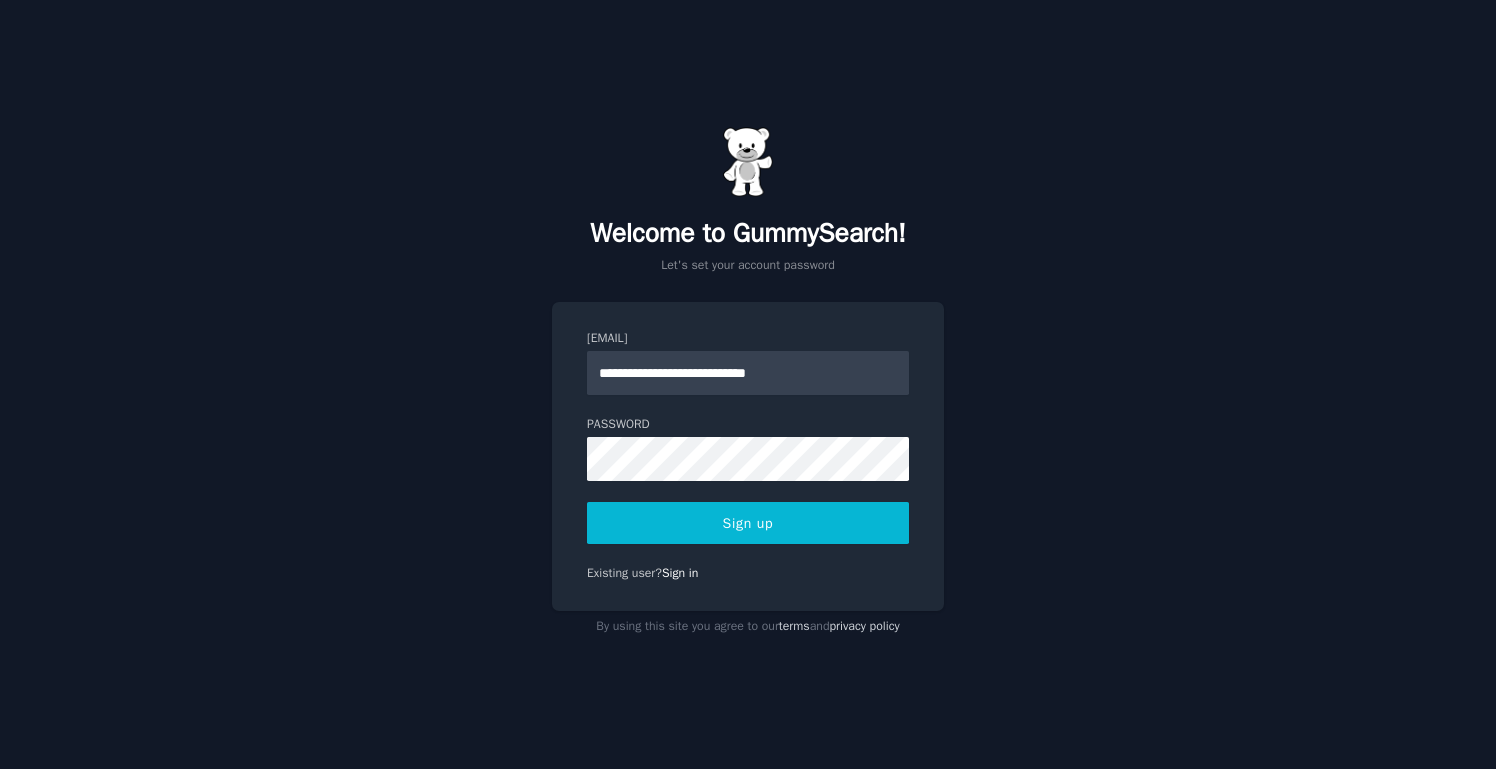 click on "**********" at bounding box center (748, 456) 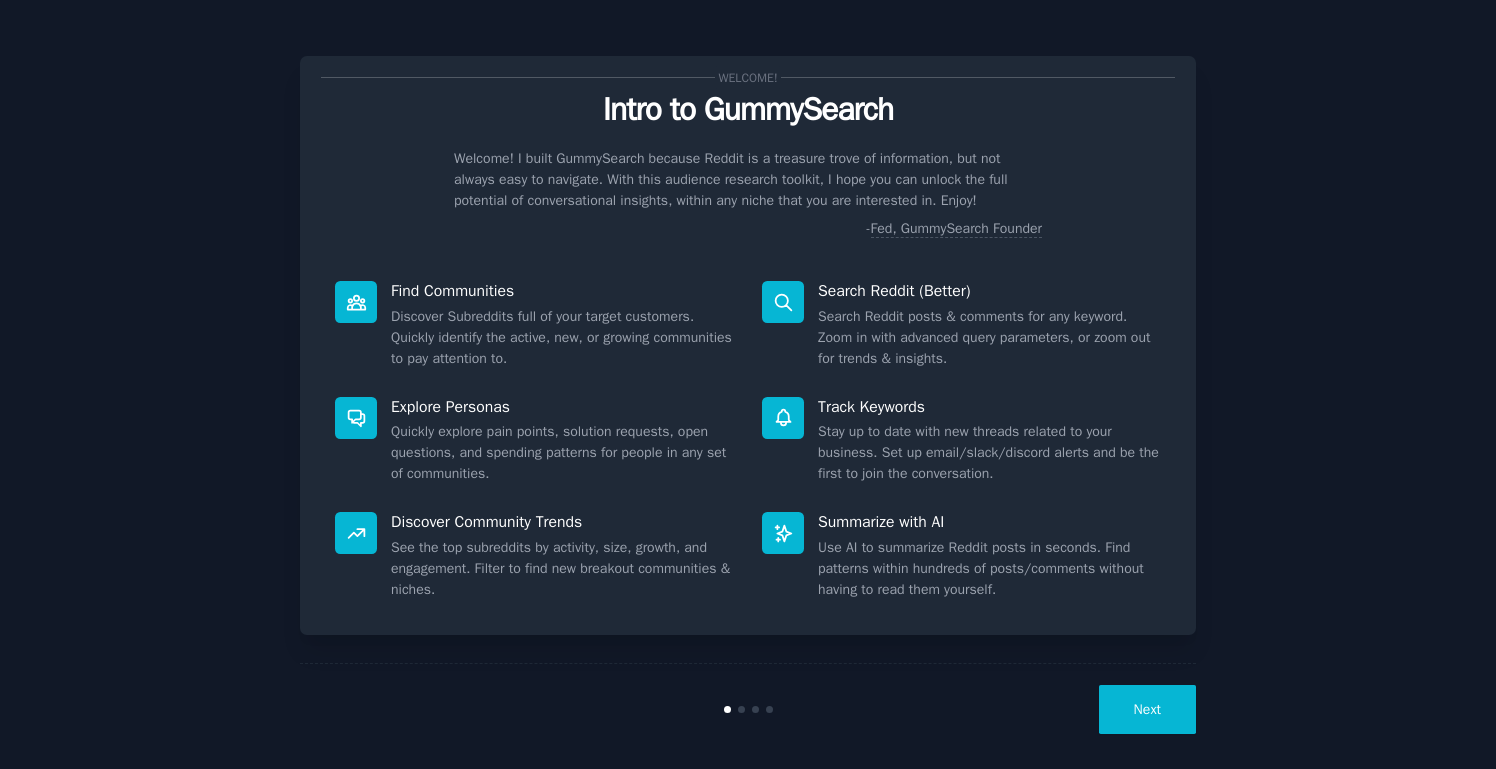 scroll, scrollTop: 0, scrollLeft: 0, axis: both 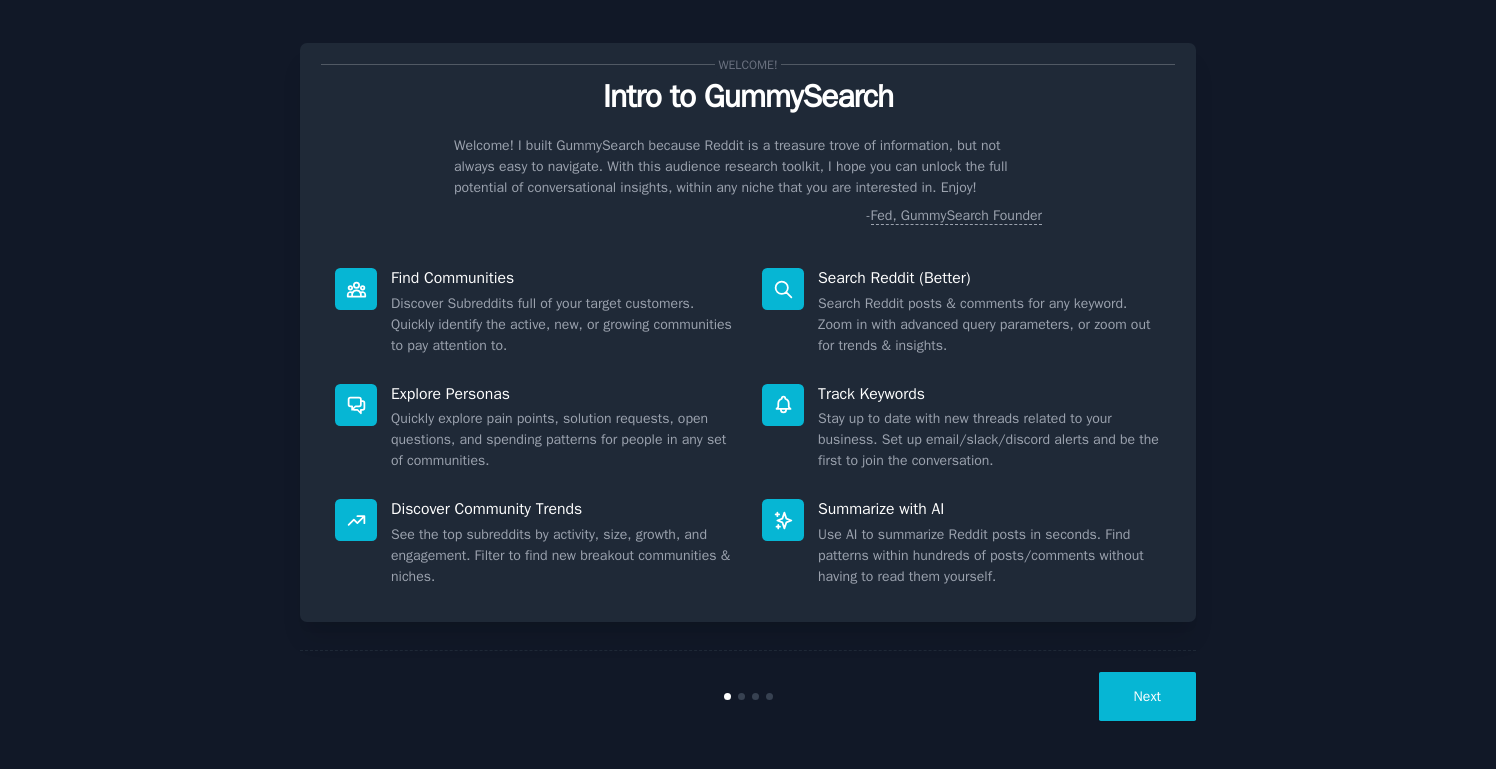 click on "Fed, GummySearch Founder" at bounding box center (956, 216) 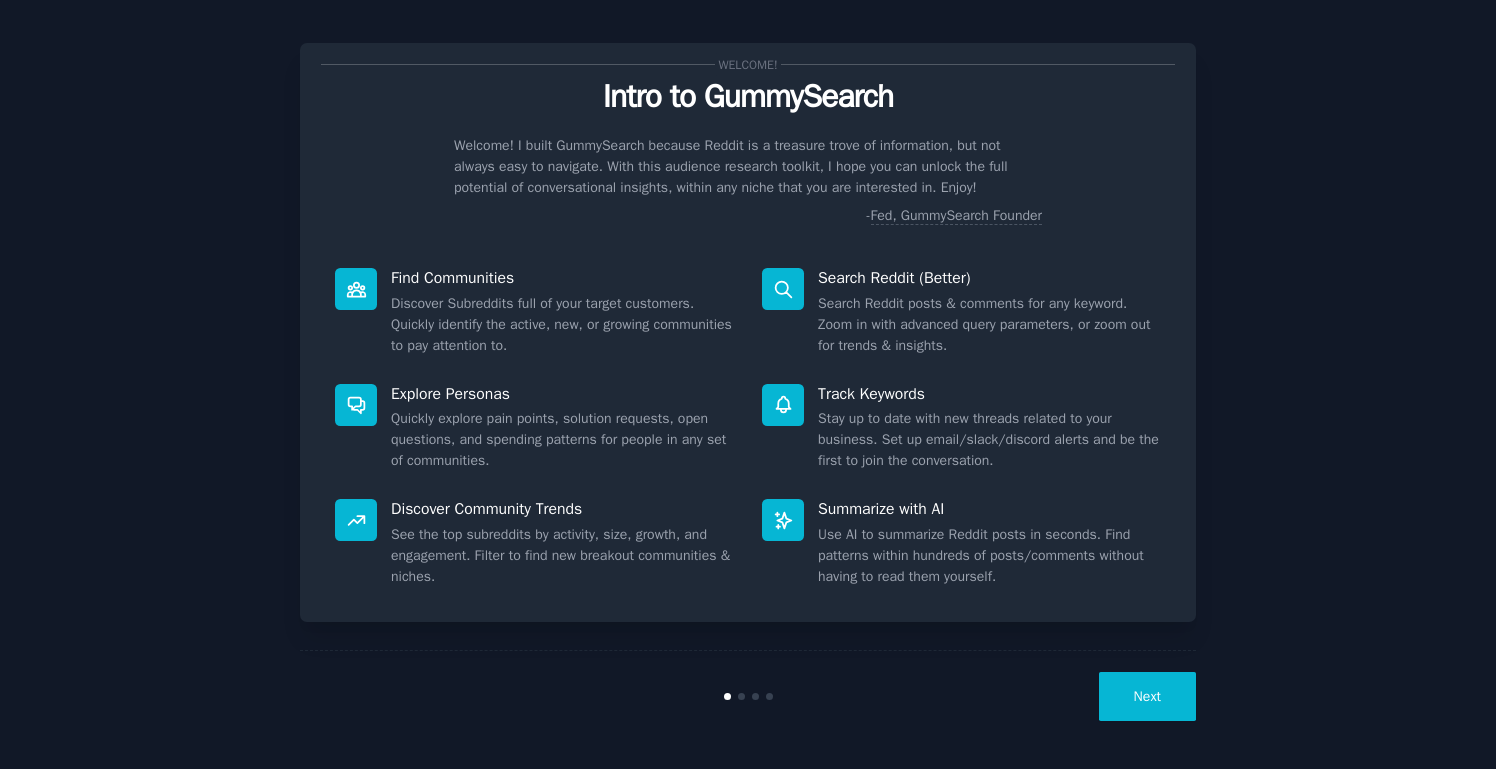 click on "Next" at bounding box center (1147, 696) 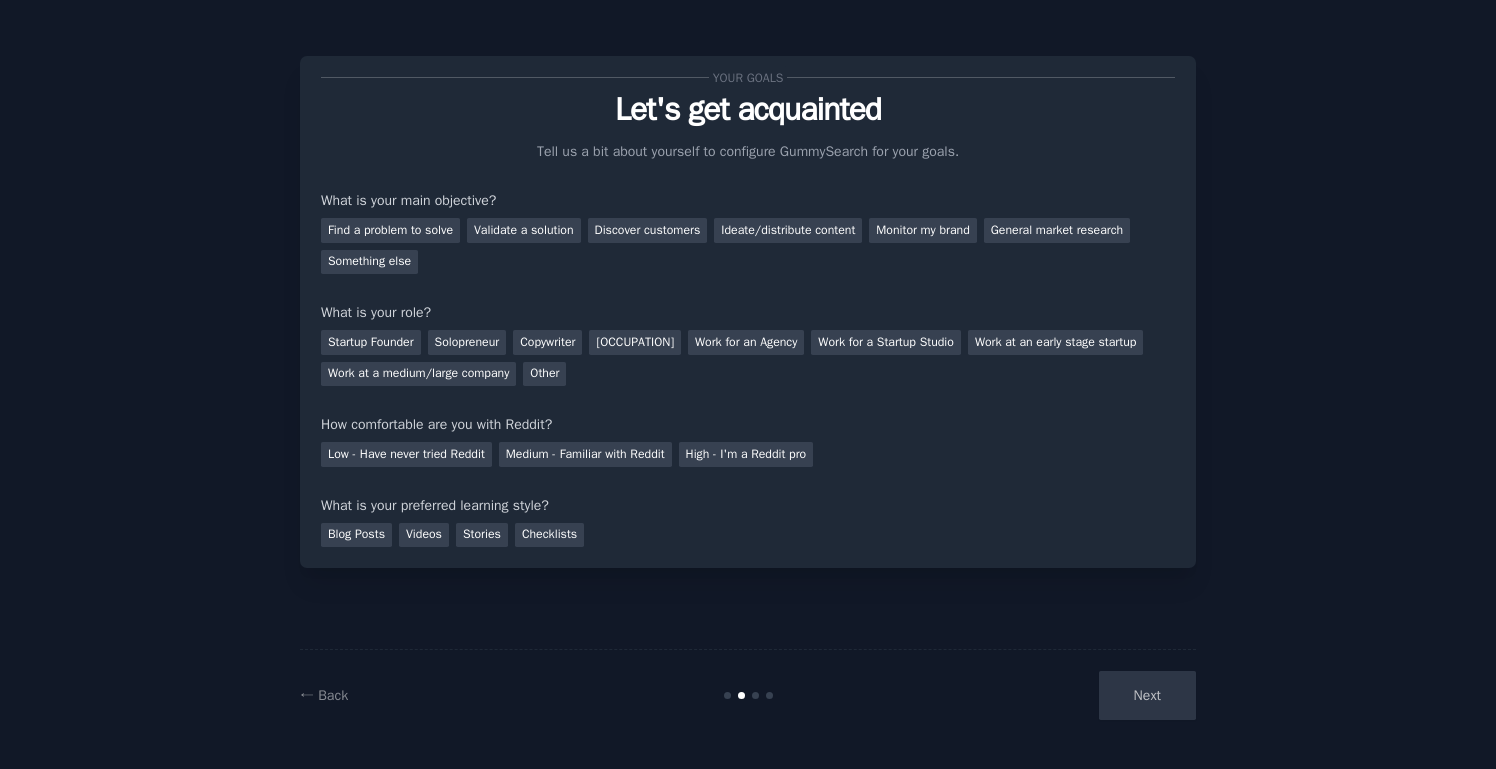 scroll, scrollTop: 0, scrollLeft: 0, axis: both 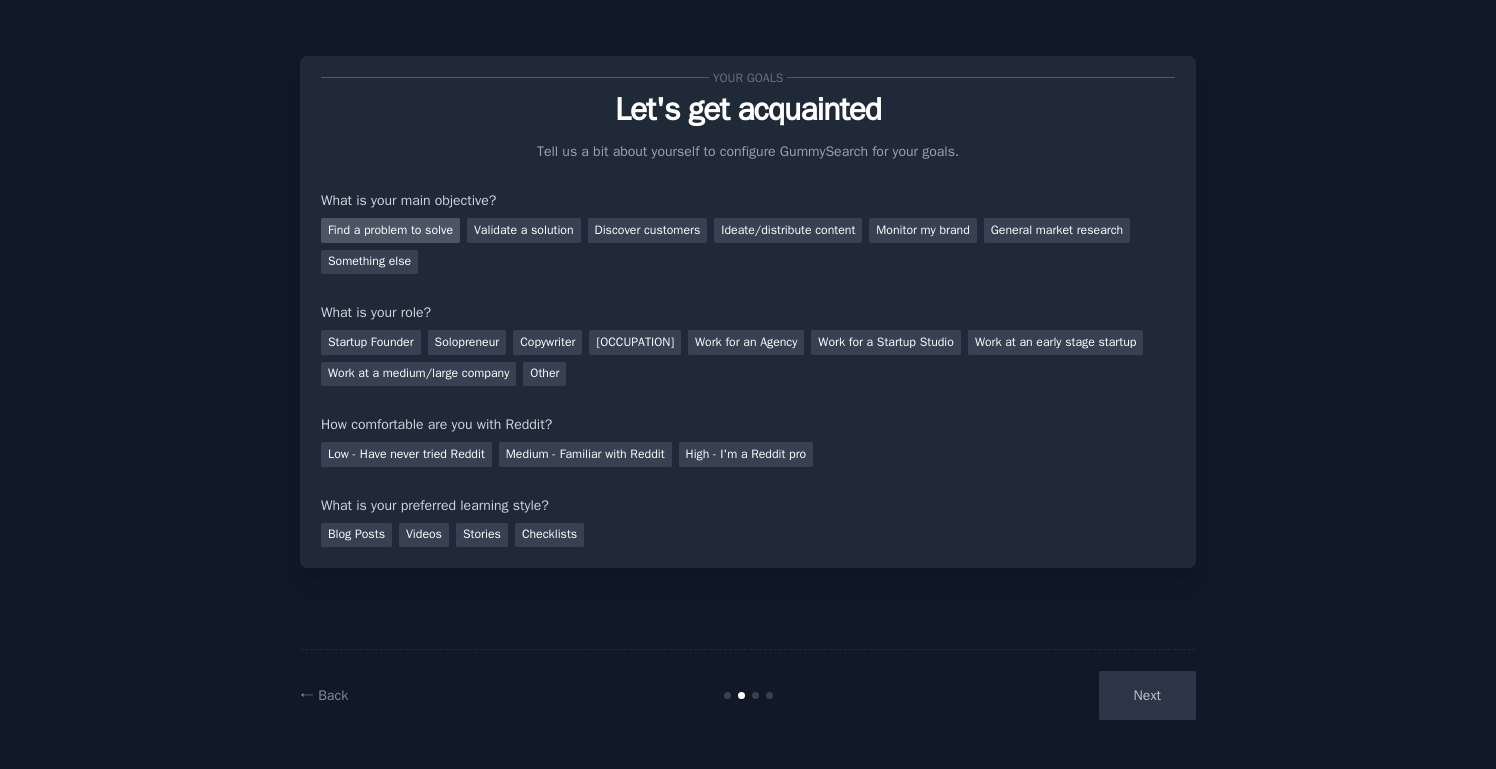 click on "Find a problem to solve" at bounding box center [390, 230] 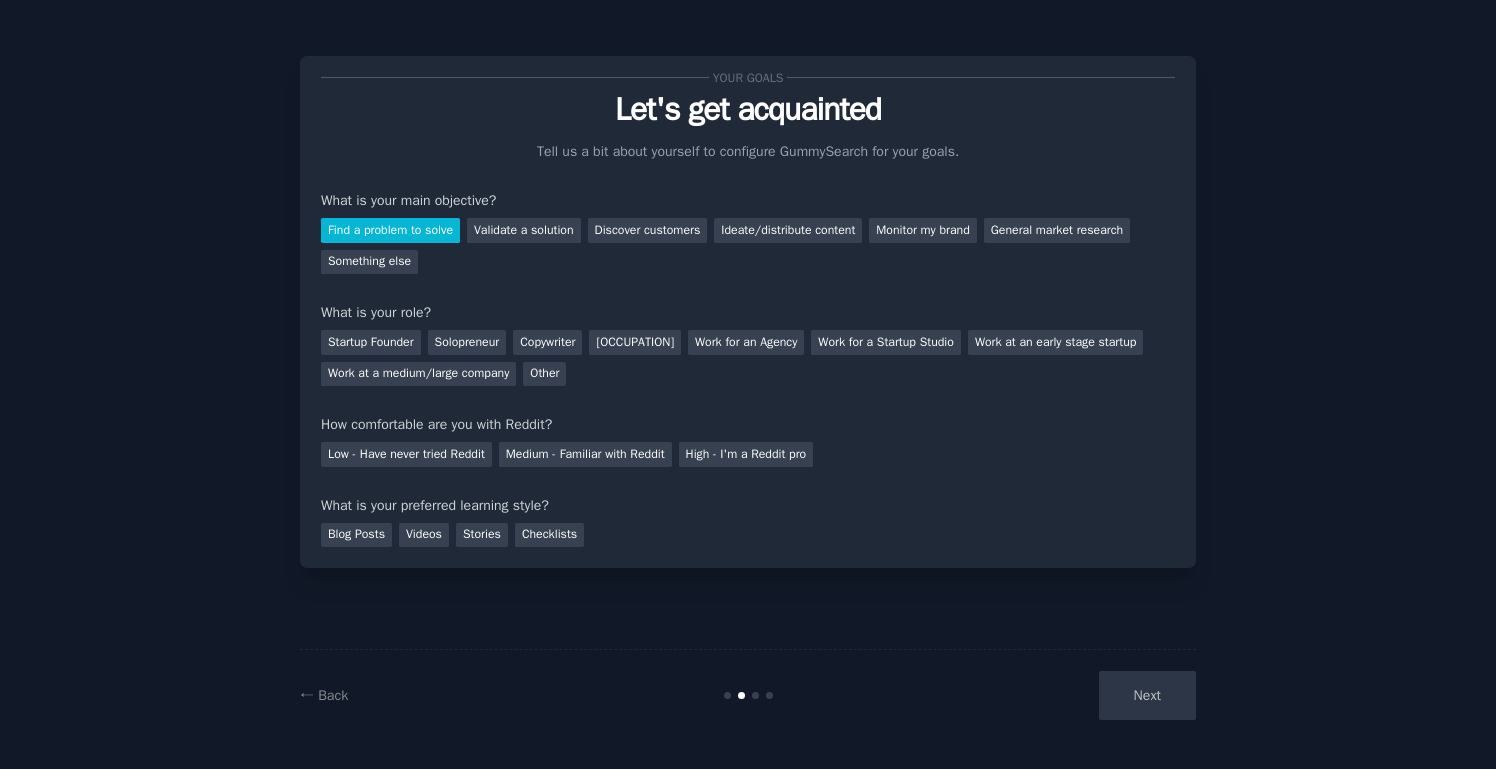 click on "Find a problem to solve Validate a solution Discover customers Ideate/distribute content Monitor my brand General market research Something else" at bounding box center [748, 242] 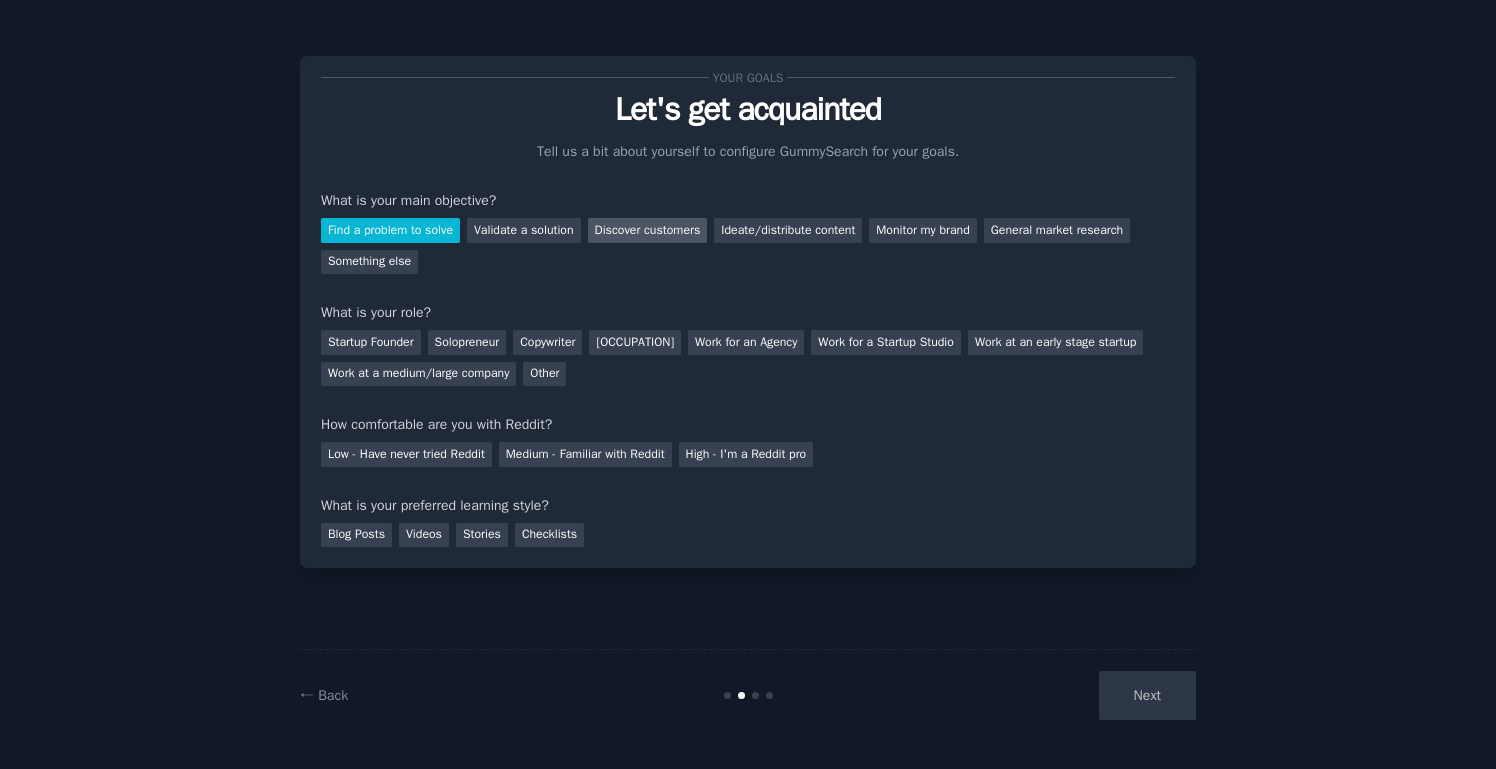 click on "Discover customers" at bounding box center [648, 230] 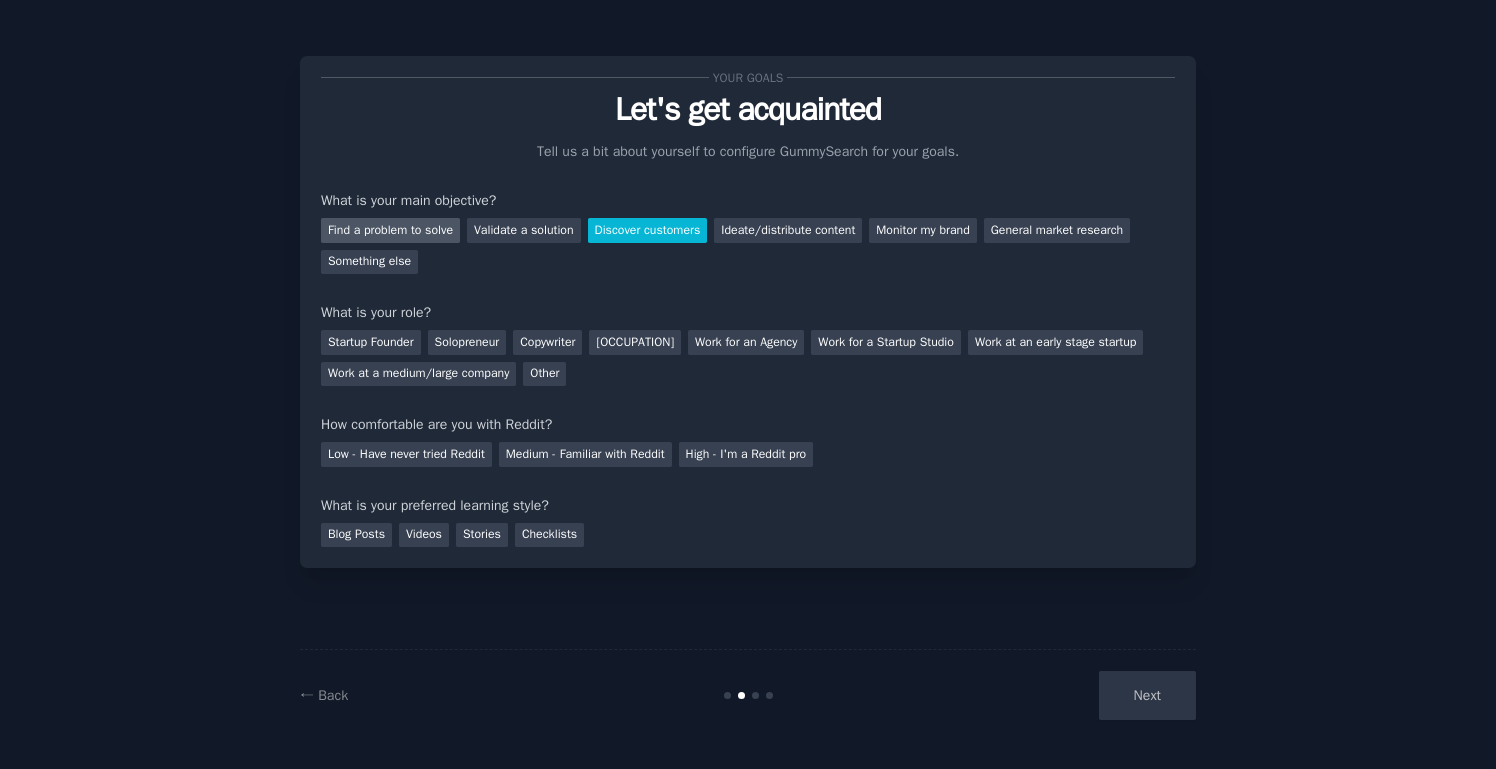 click on "Find a problem to solve" at bounding box center (390, 230) 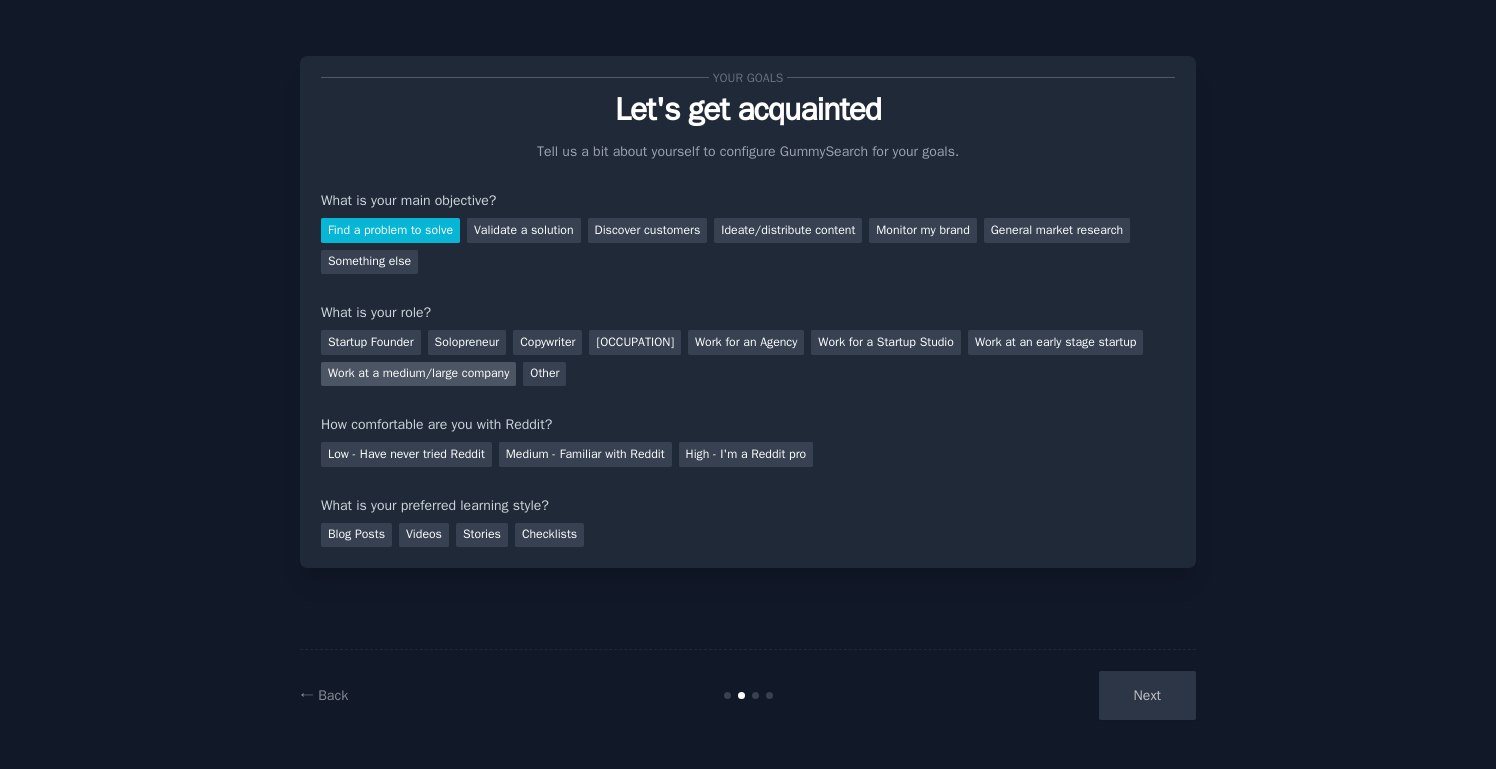 click on "Work at a medium/large company" at bounding box center (418, 374) 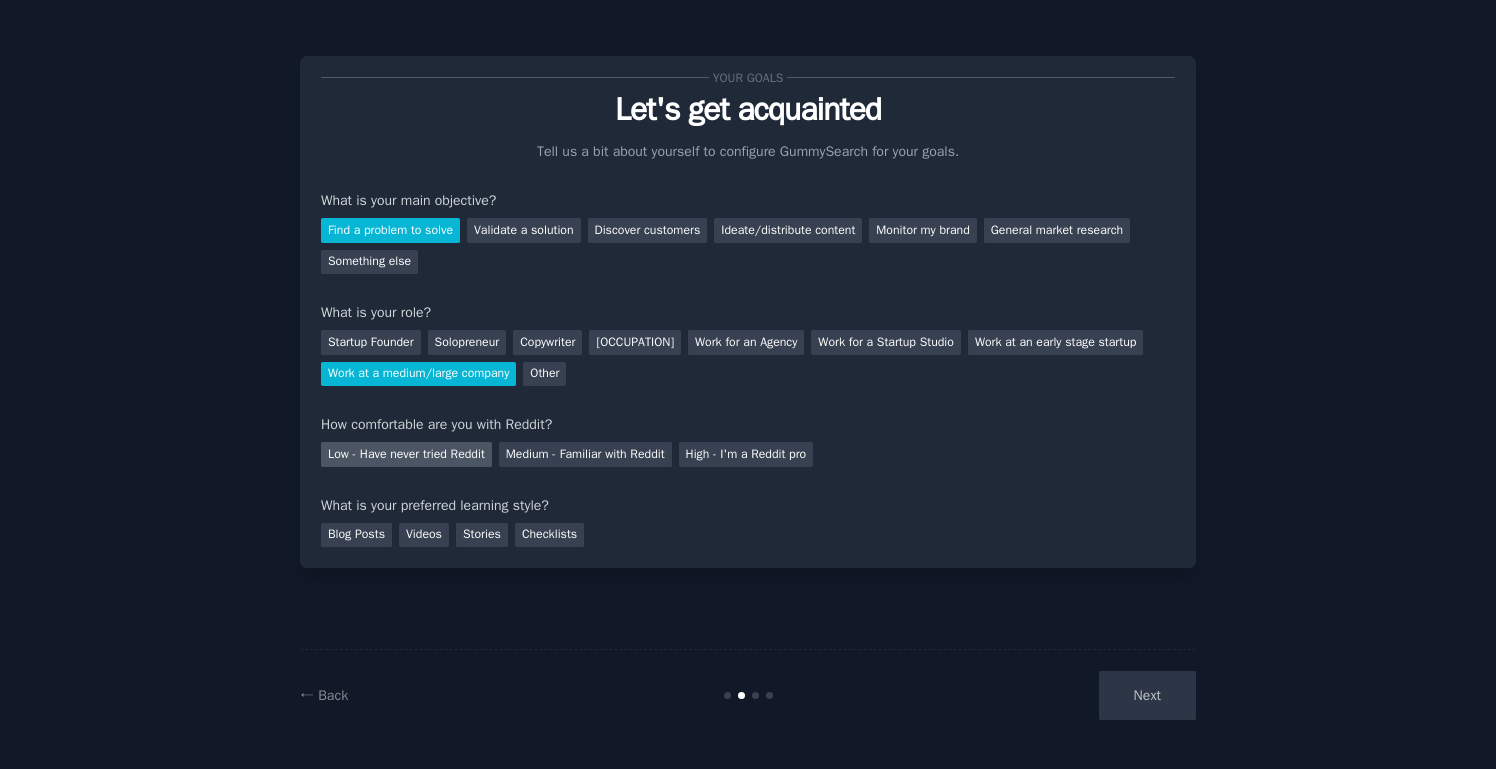 click on "Low - Have never tried Reddit" at bounding box center [406, 454] 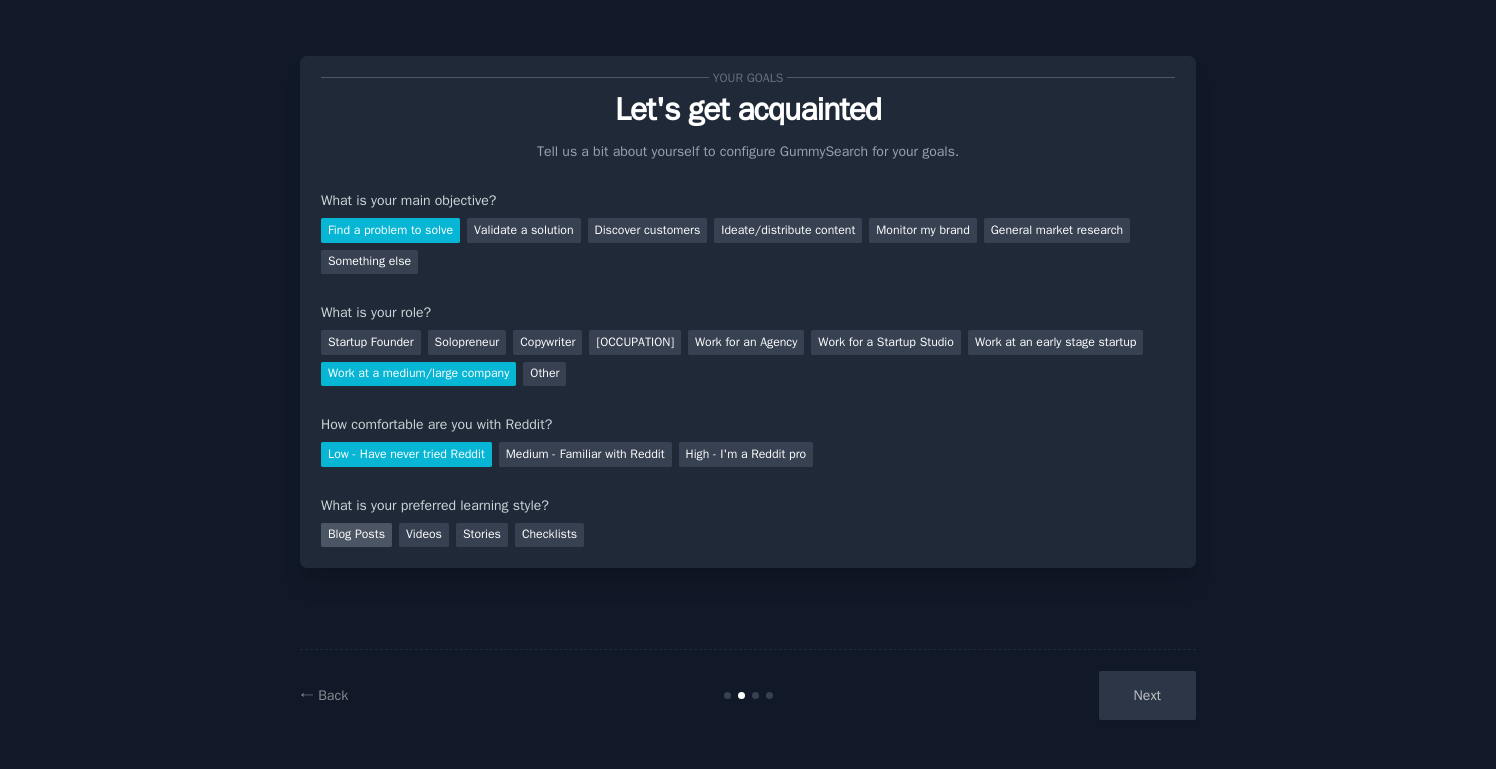 click on "Blog Posts" at bounding box center [356, 535] 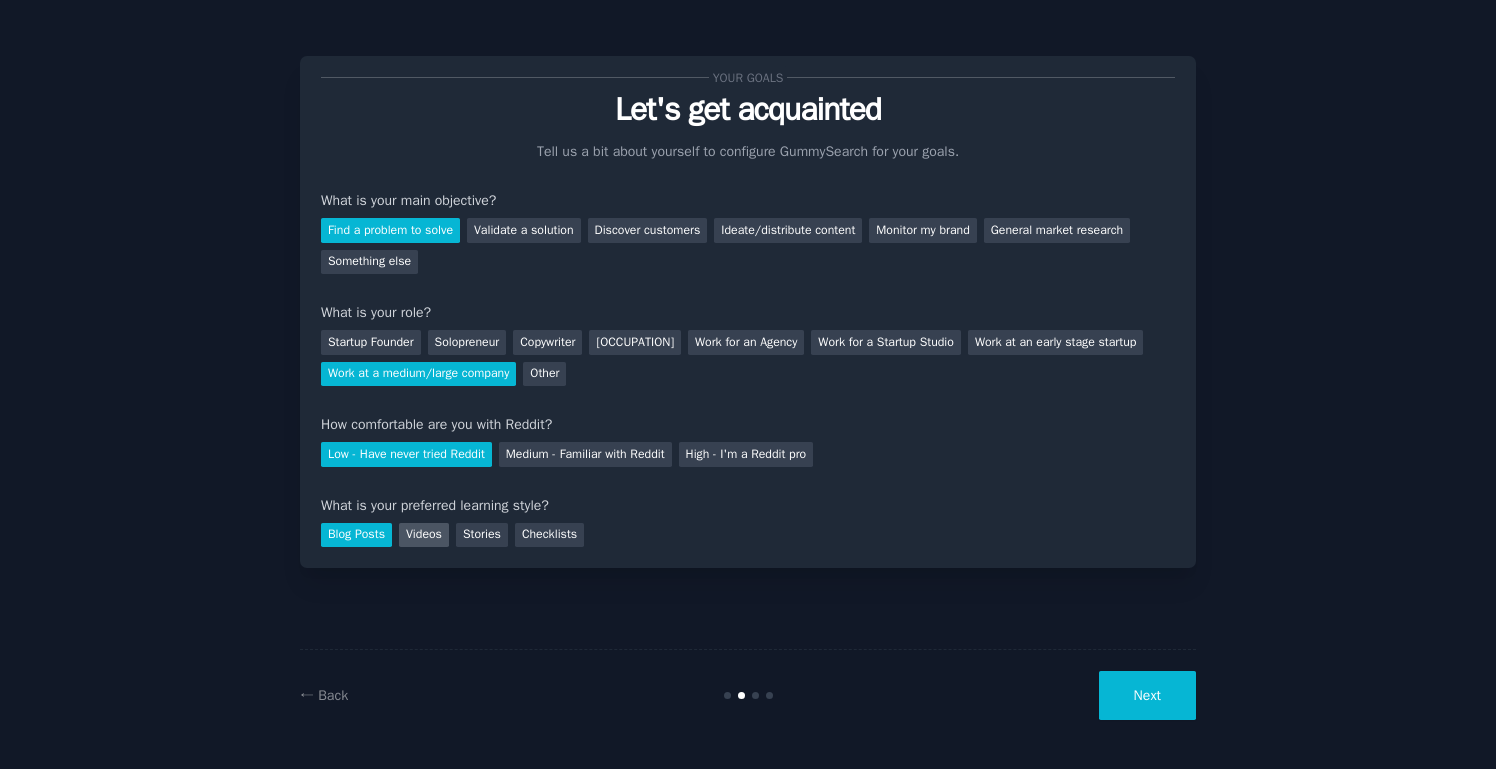 click on "Videos" at bounding box center (424, 535) 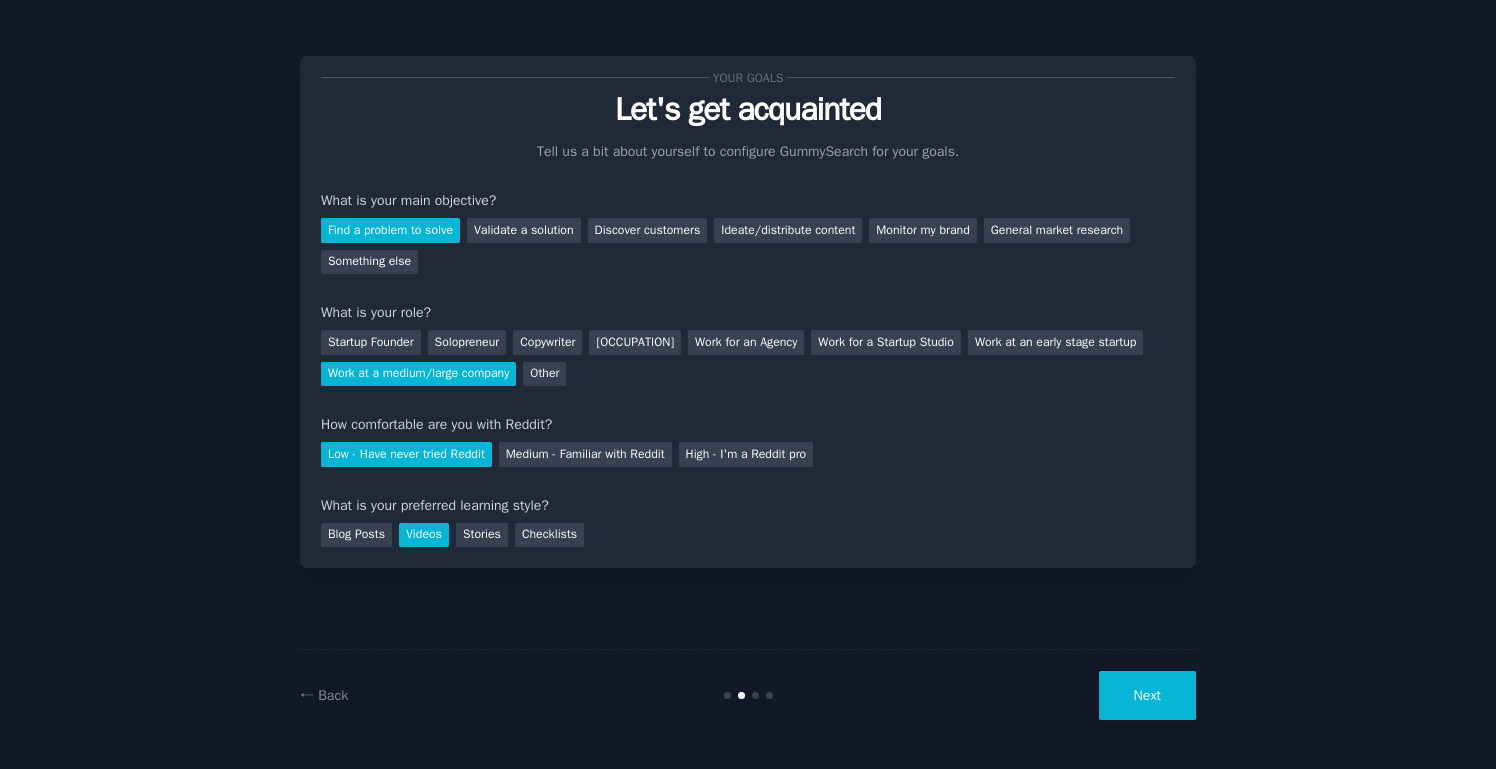 click on "← Back Next" at bounding box center [748, 695] 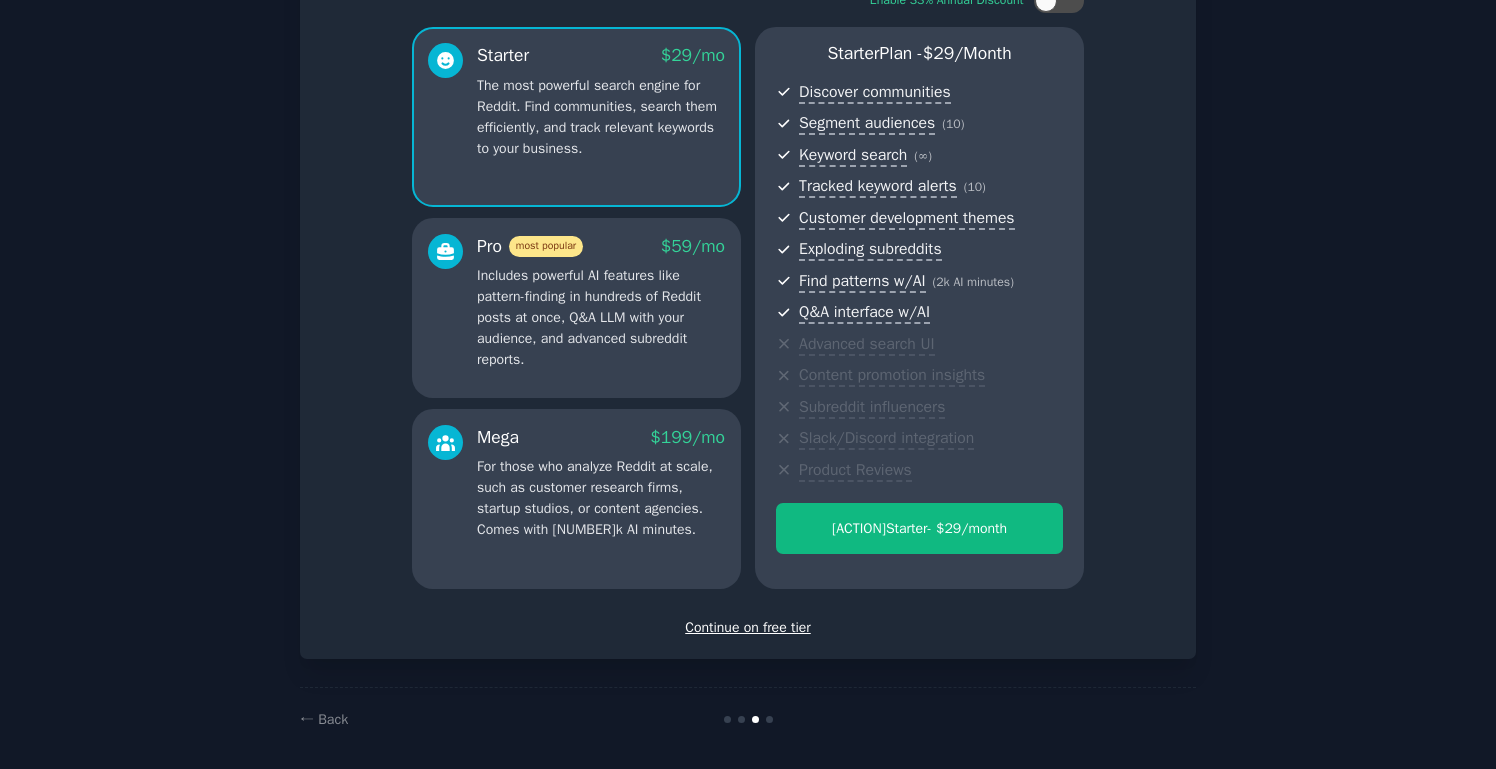 scroll, scrollTop: 162, scrollLeft: 0, axis: vertical 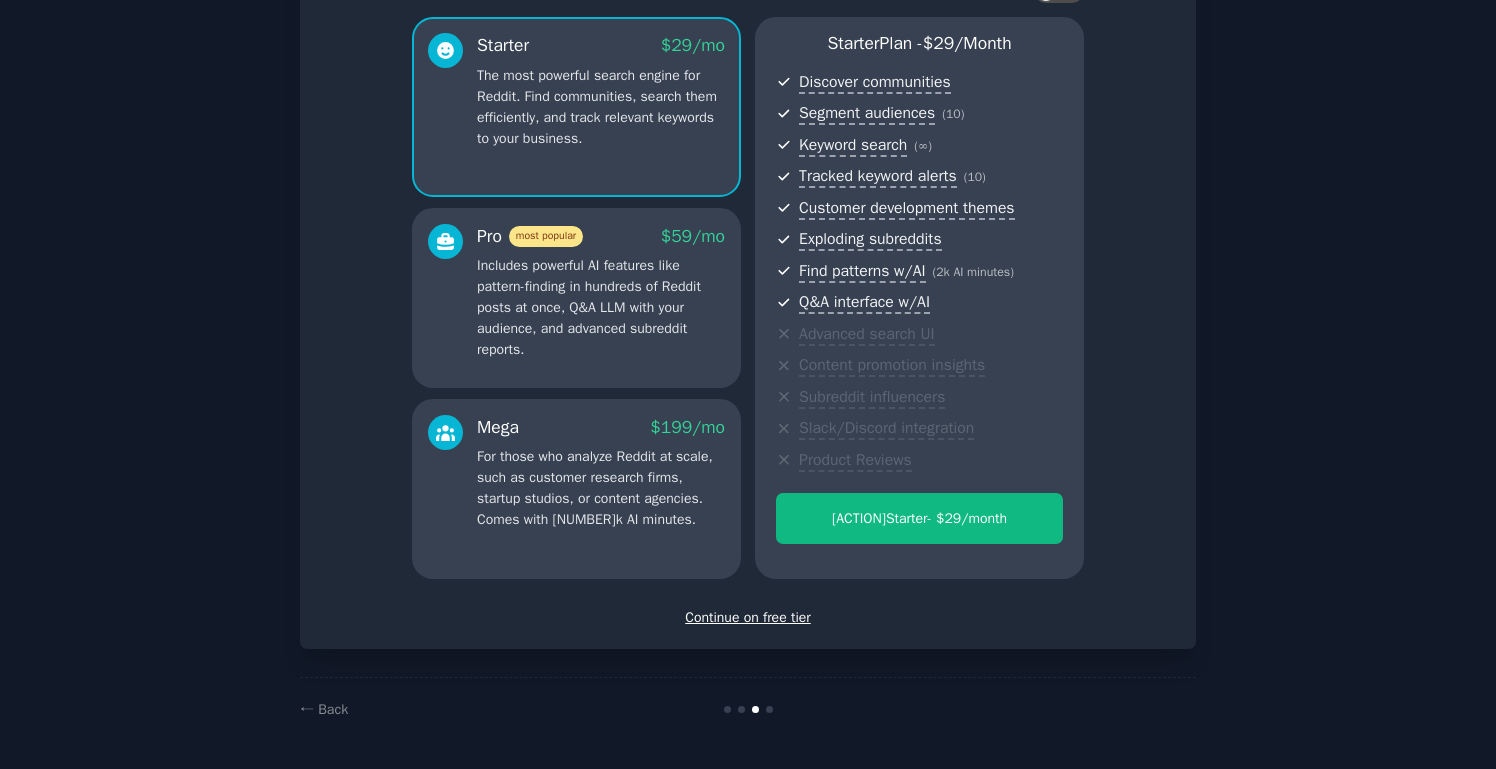 click on "Continue on free tier" at bounding box center [748, 617] 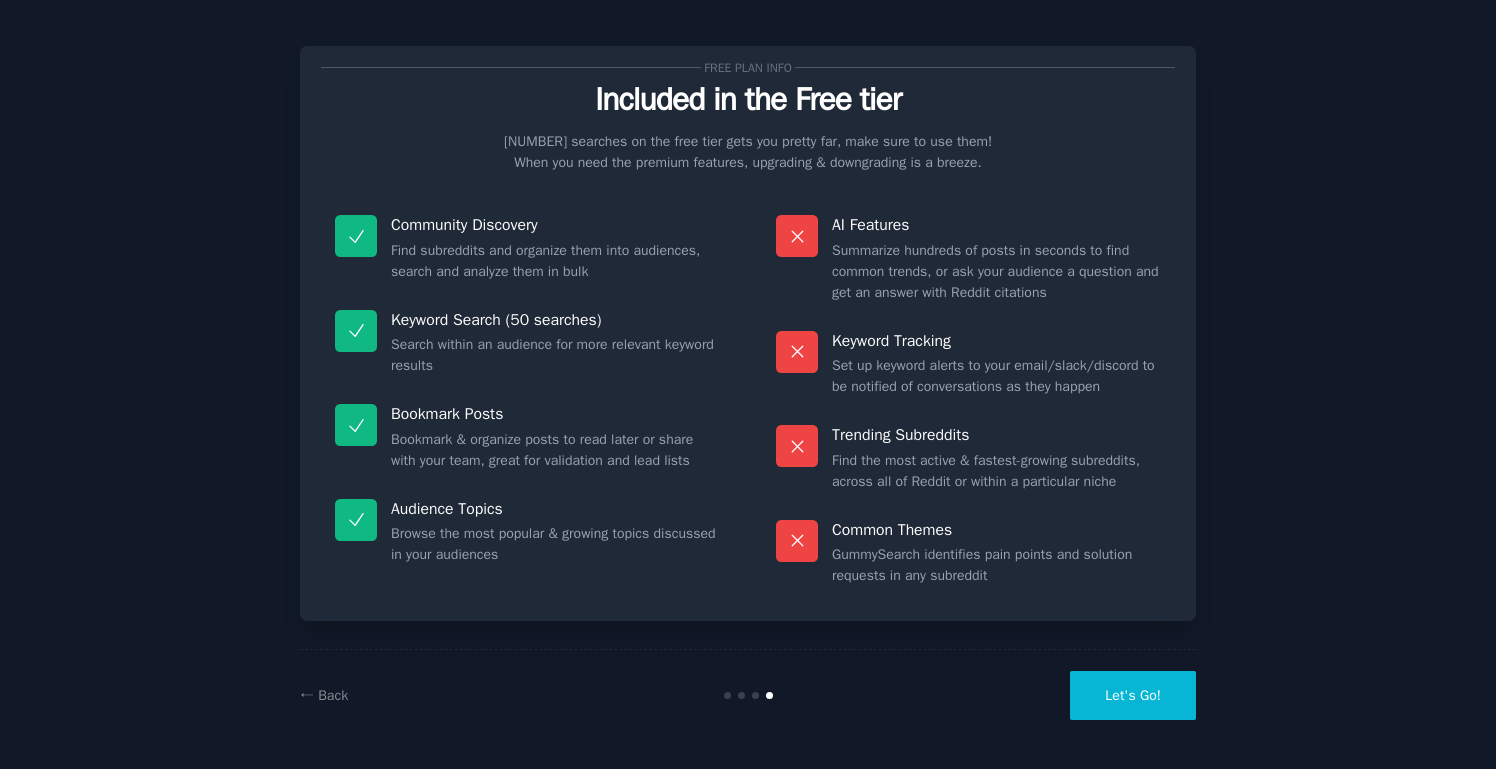 click on "Let's Go!" at bounding box center [1133, 695] 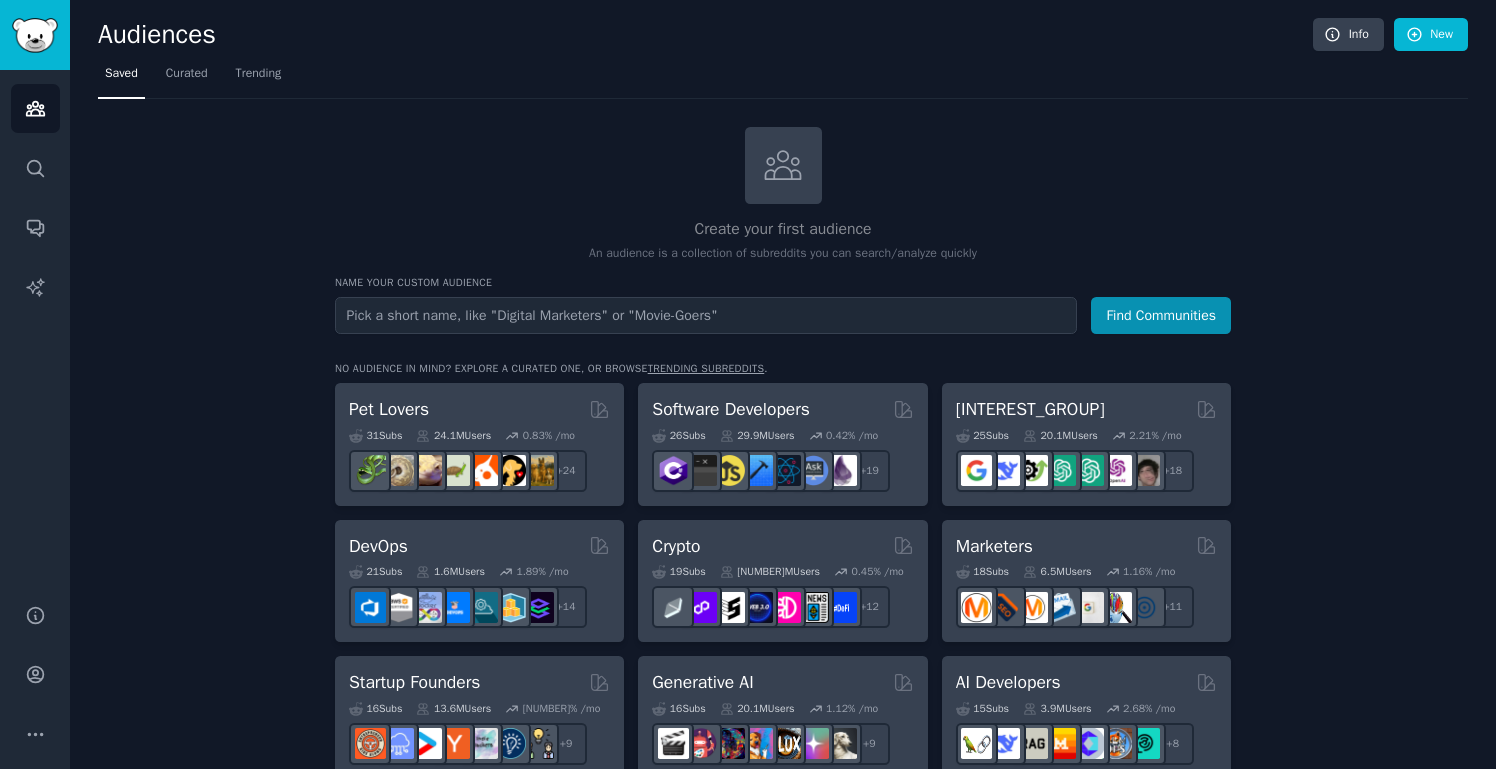 click on "Saved Curated Trending" at bounding box center (783, 78) 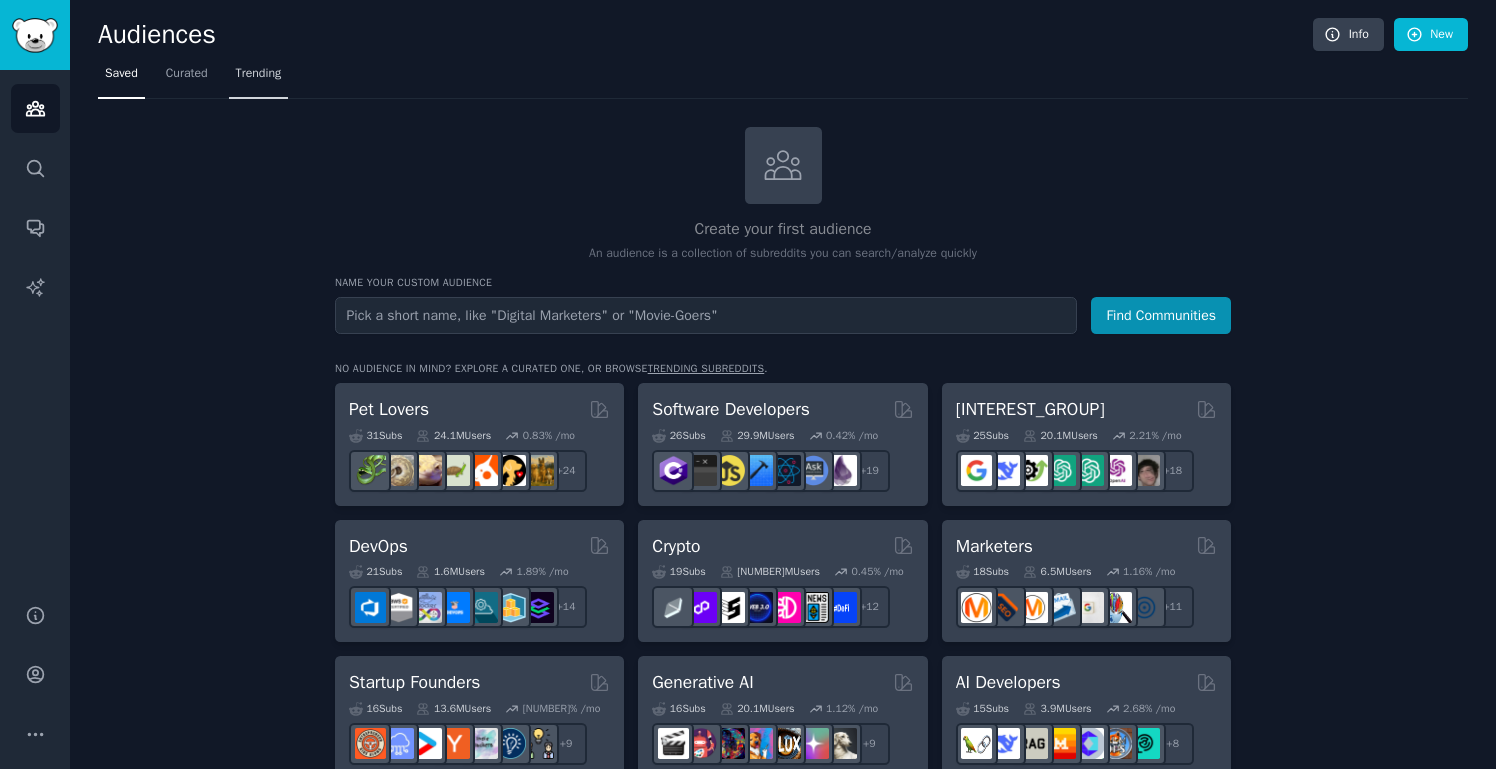 click on "Trending" at bounding box center (259, 74) 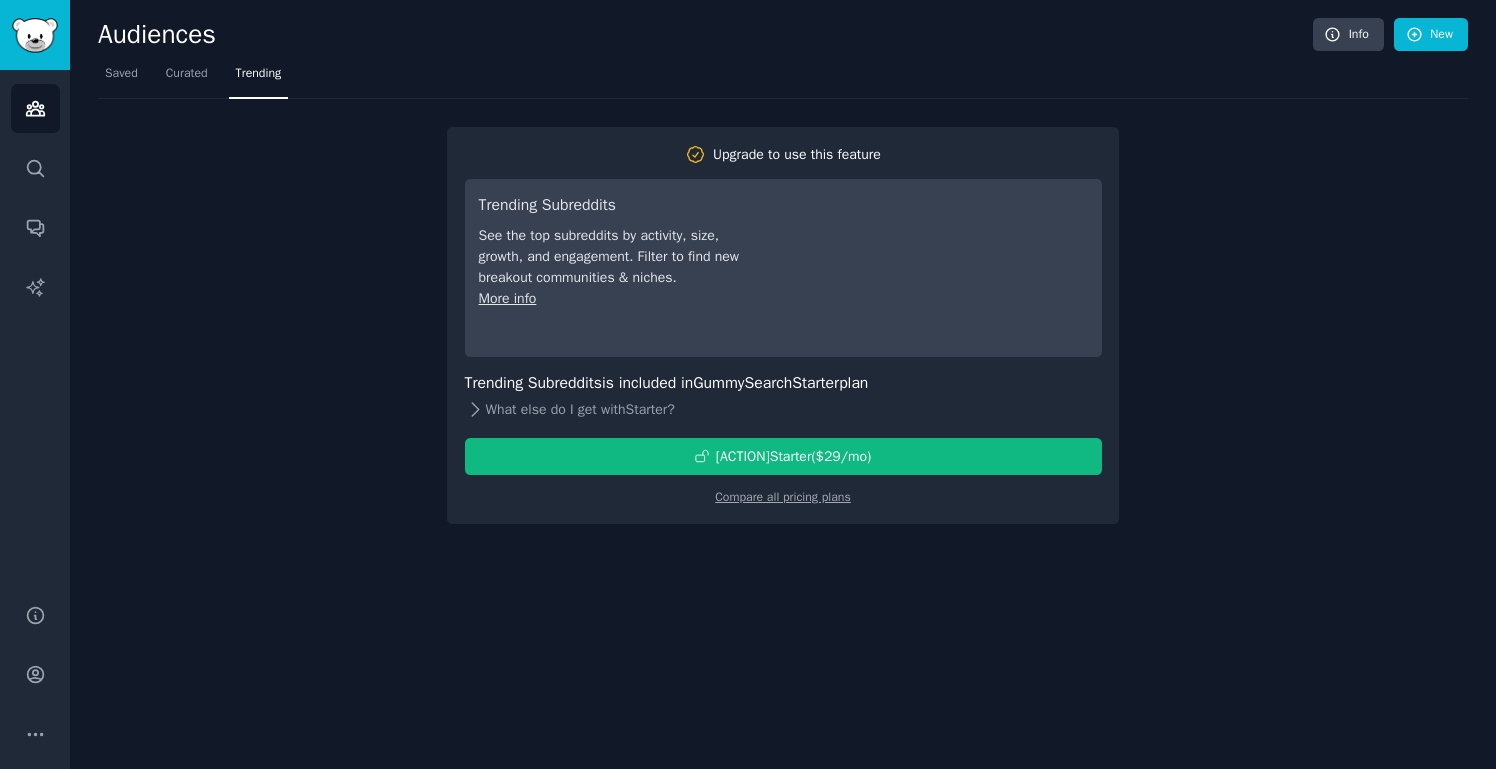 click 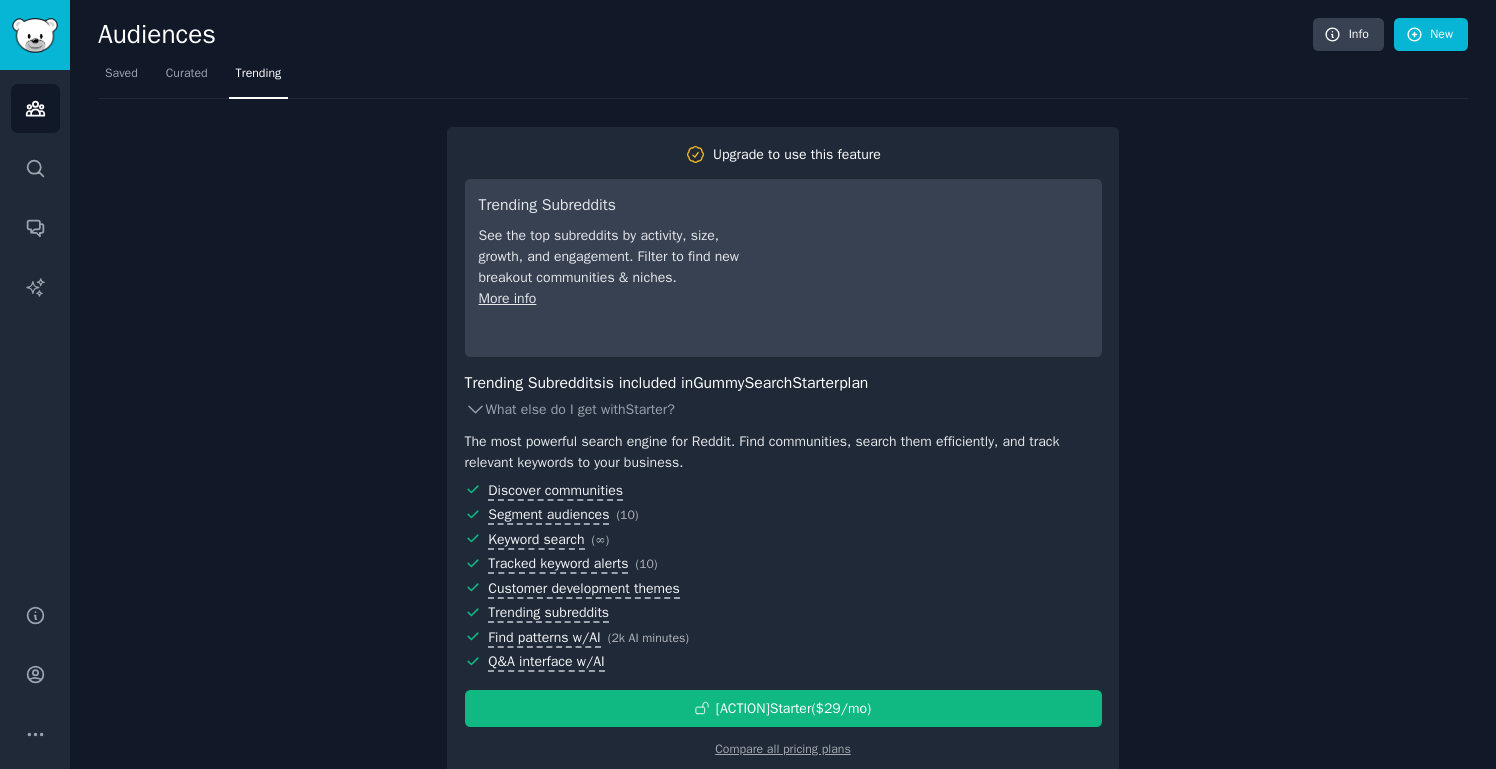 click 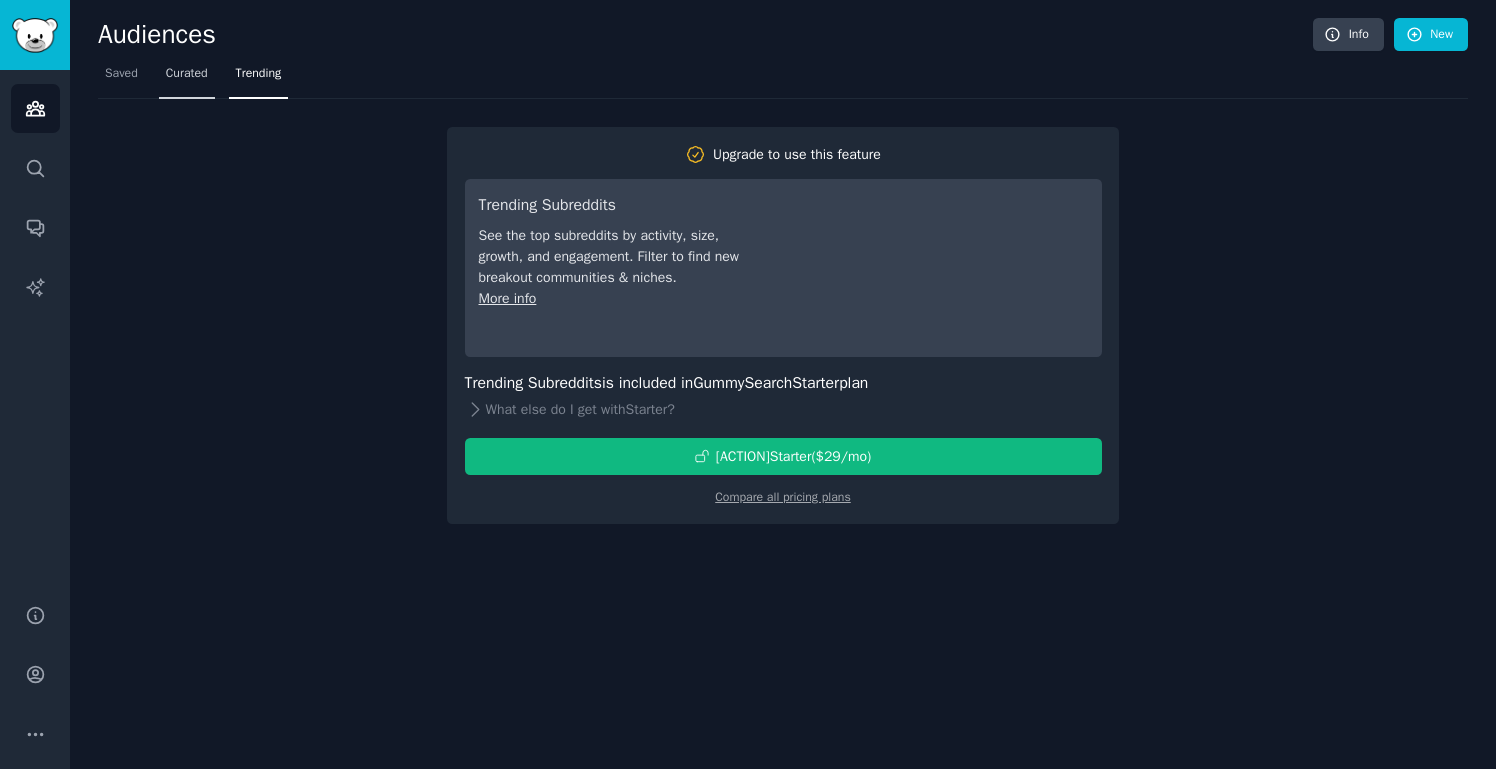 click on "Curated" at bounding box center (187, 74) 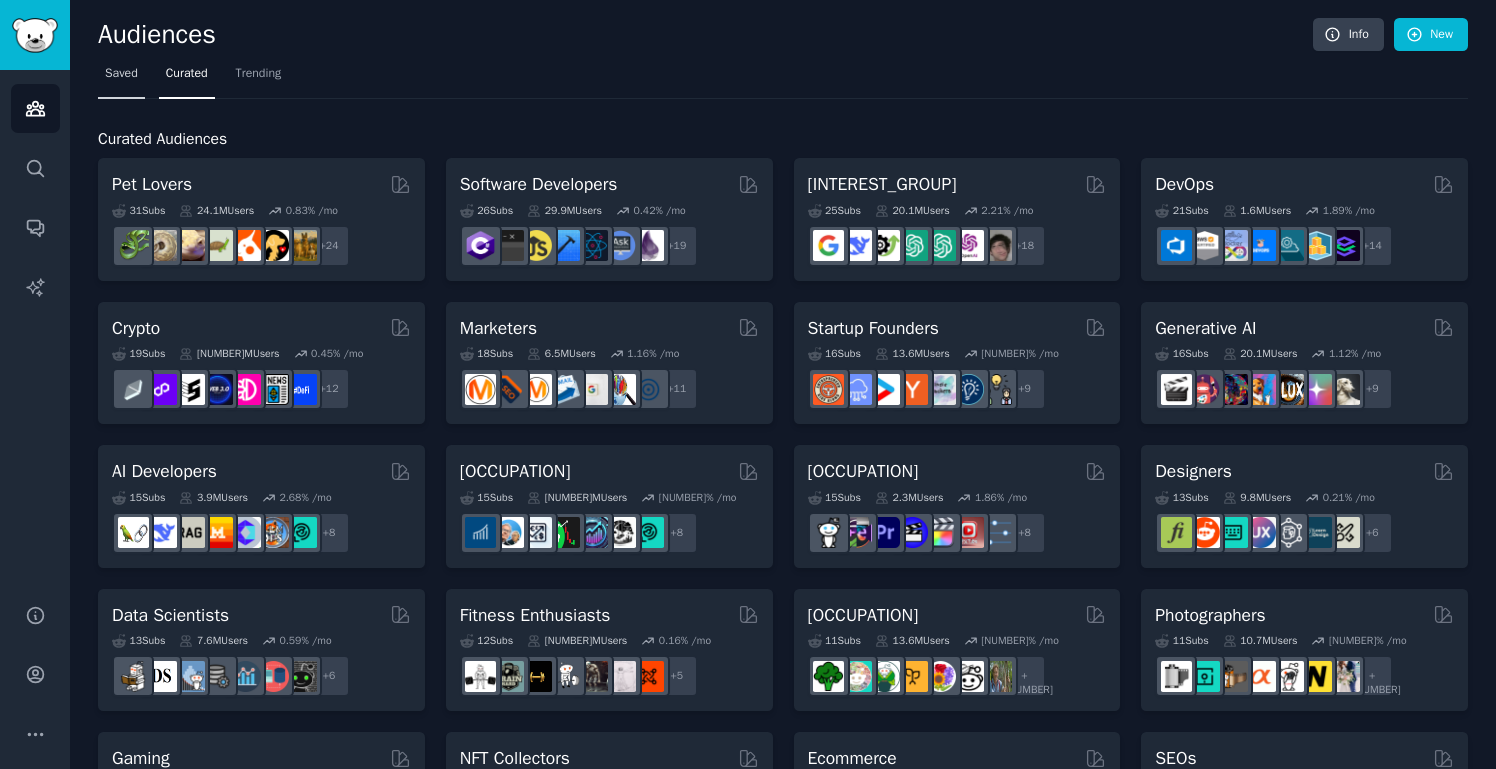 click on "Saved" at bounding box center [121, 78] 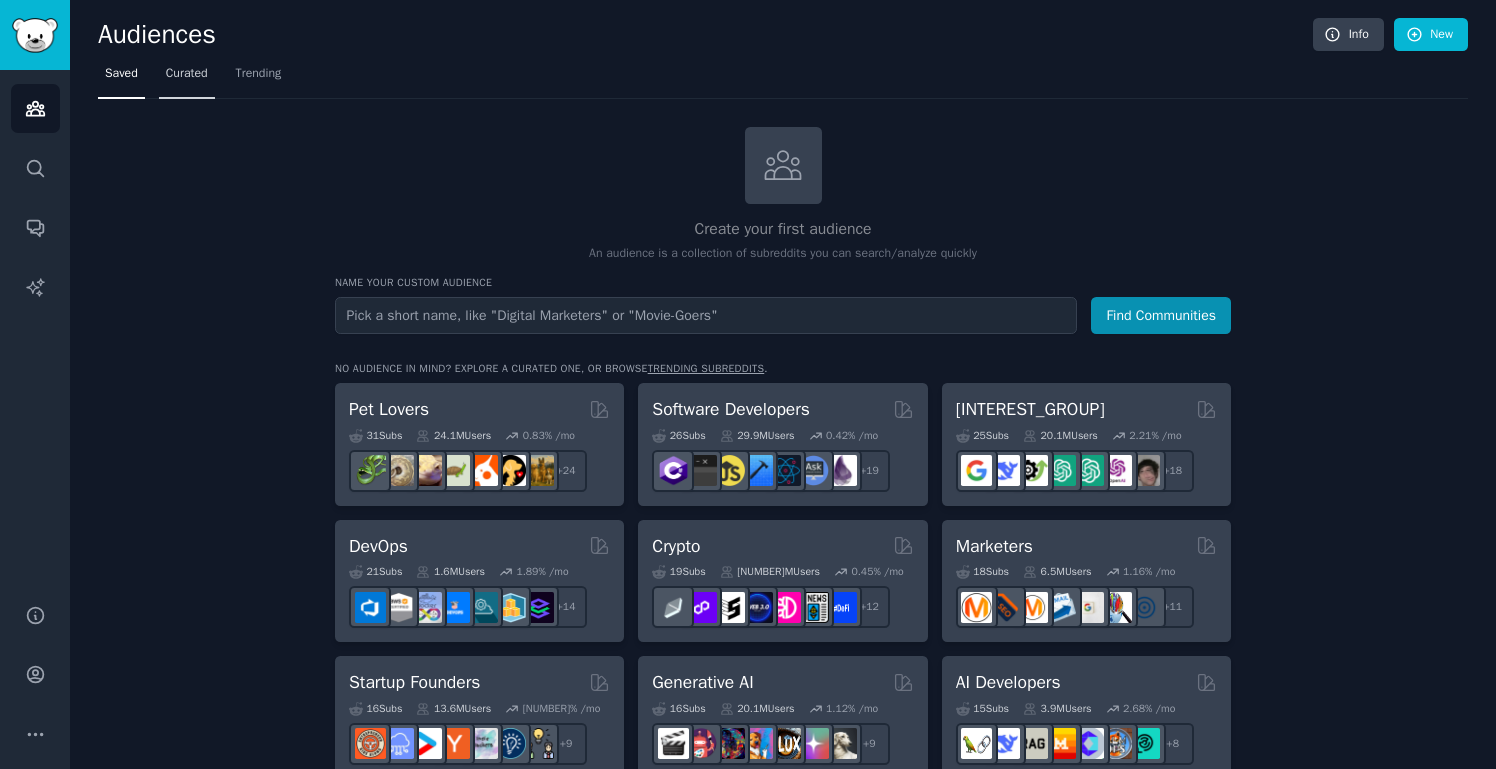 click on "Curated" at bounding box center (187, 74) 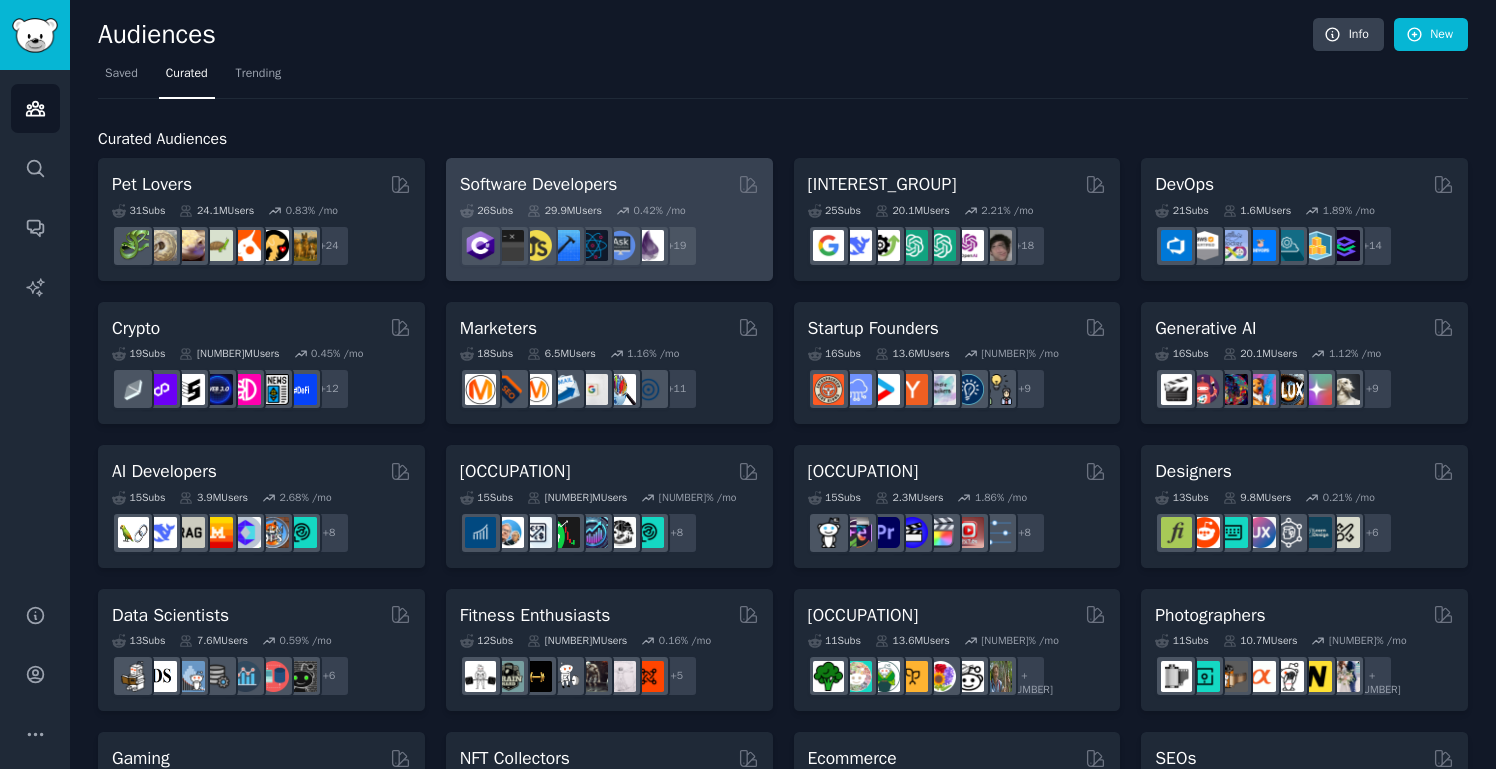 click on "Software Developers" at bounding box center [539, 184] 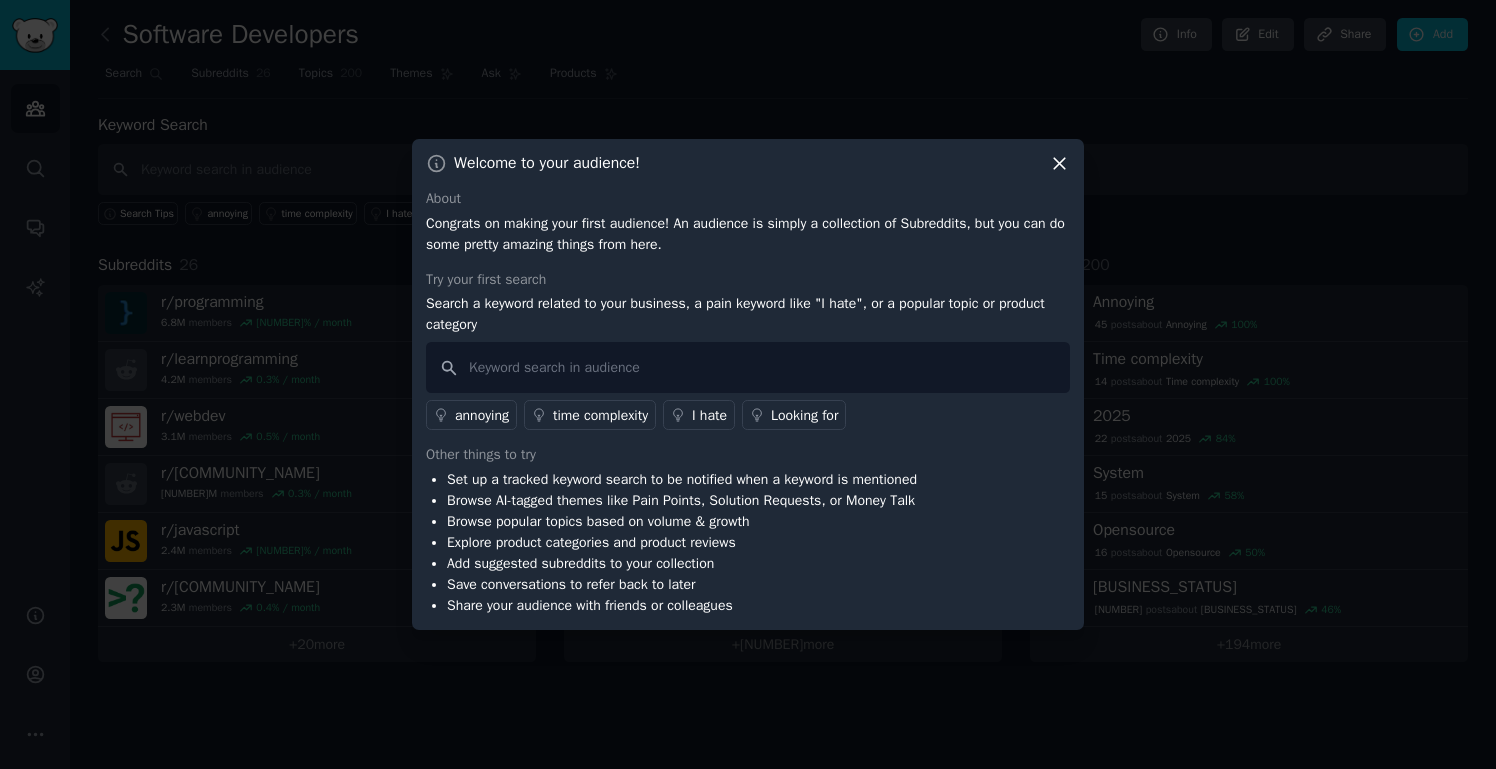 click 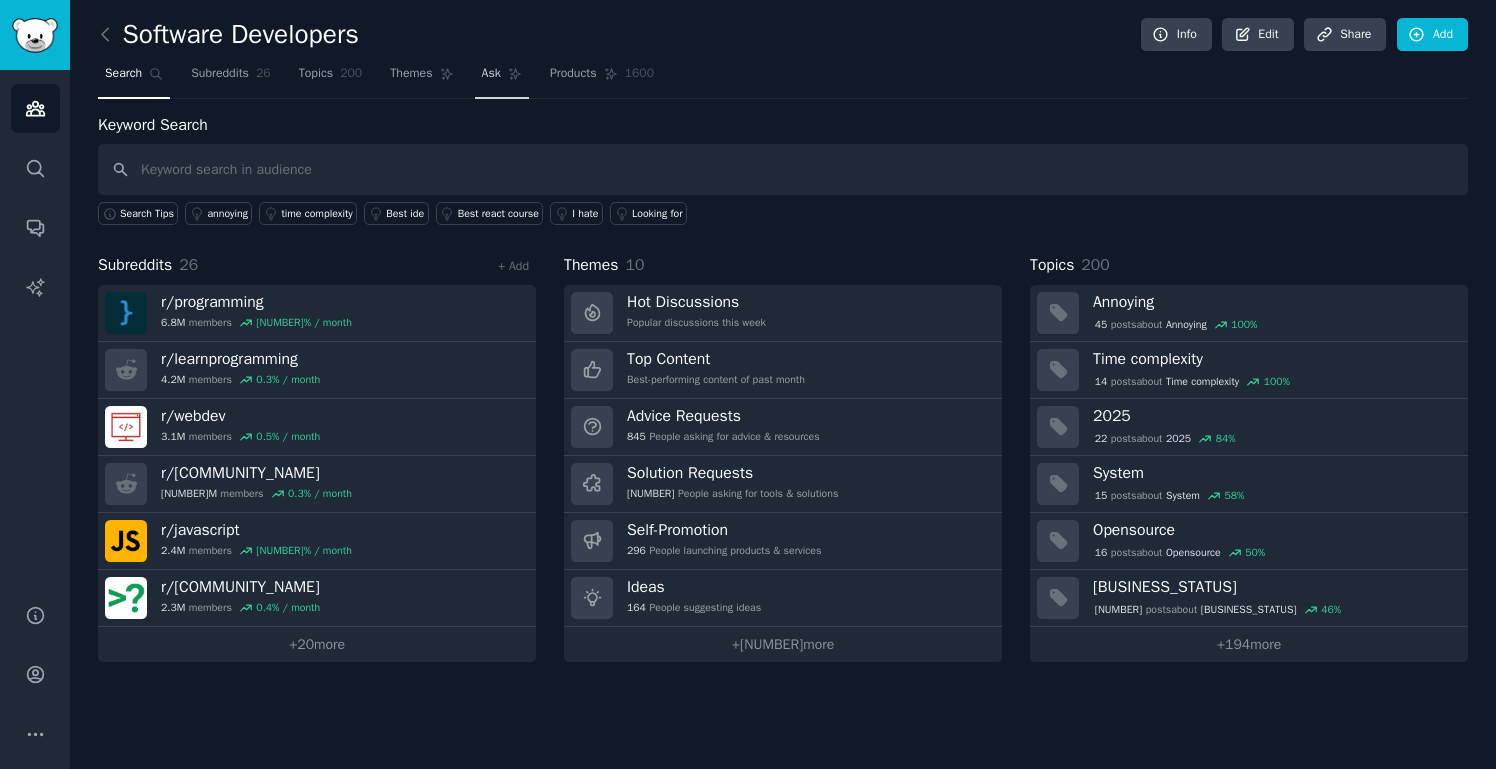 click on "Ask" at bounding box center [491, 74] 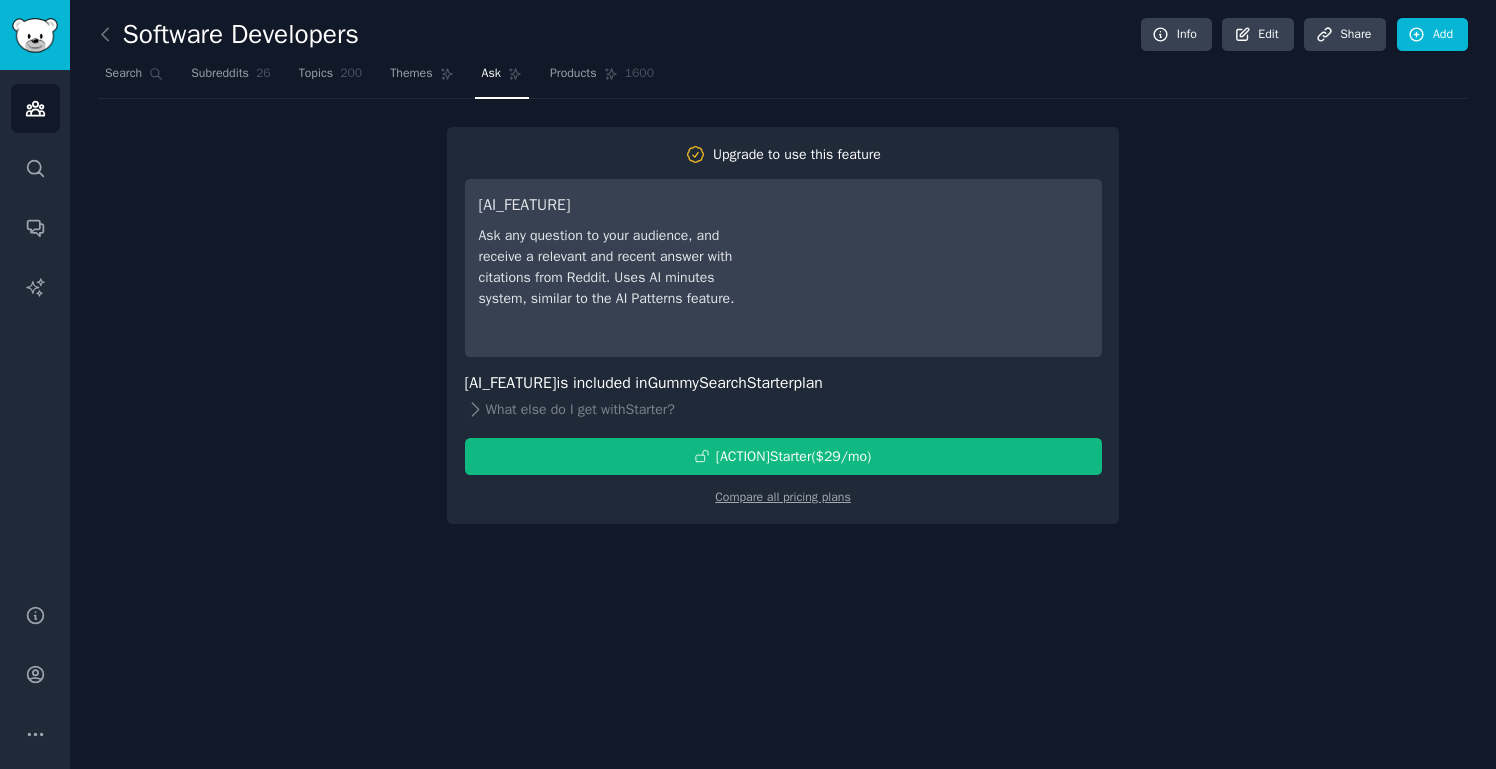 click on "Ask" at bounding box center (491, 74) 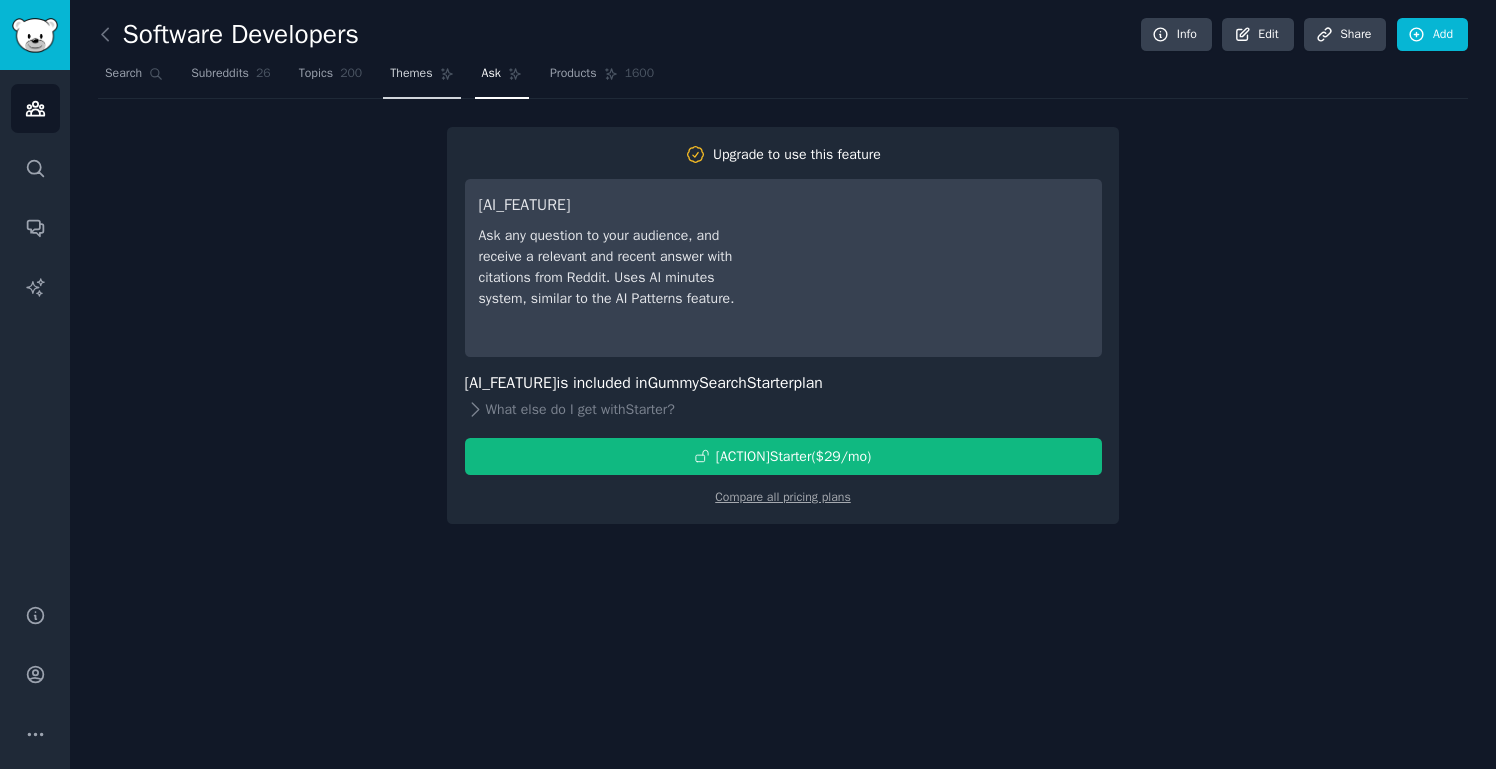 click on "Themes" at bounding box center [411, 74] 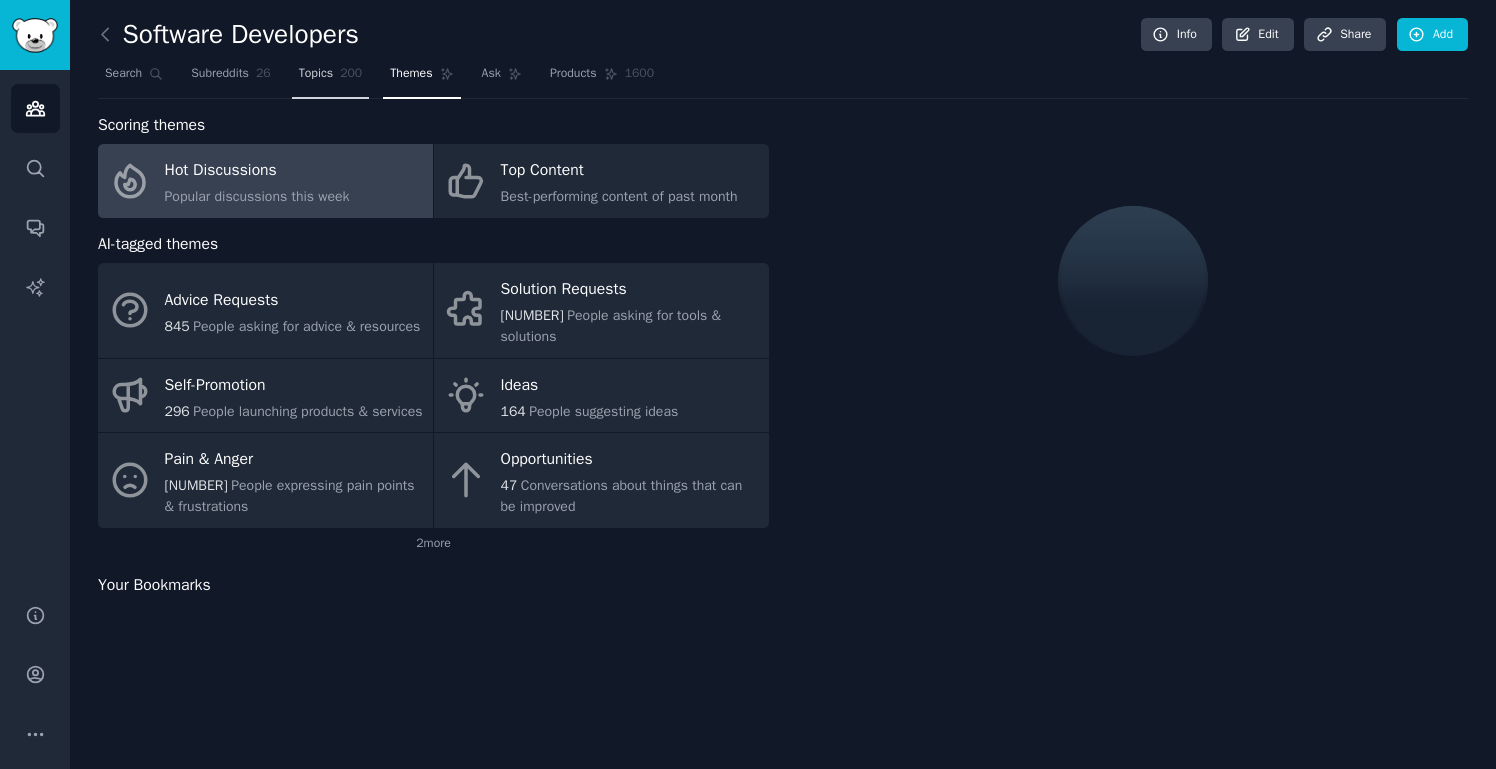 click on "200" 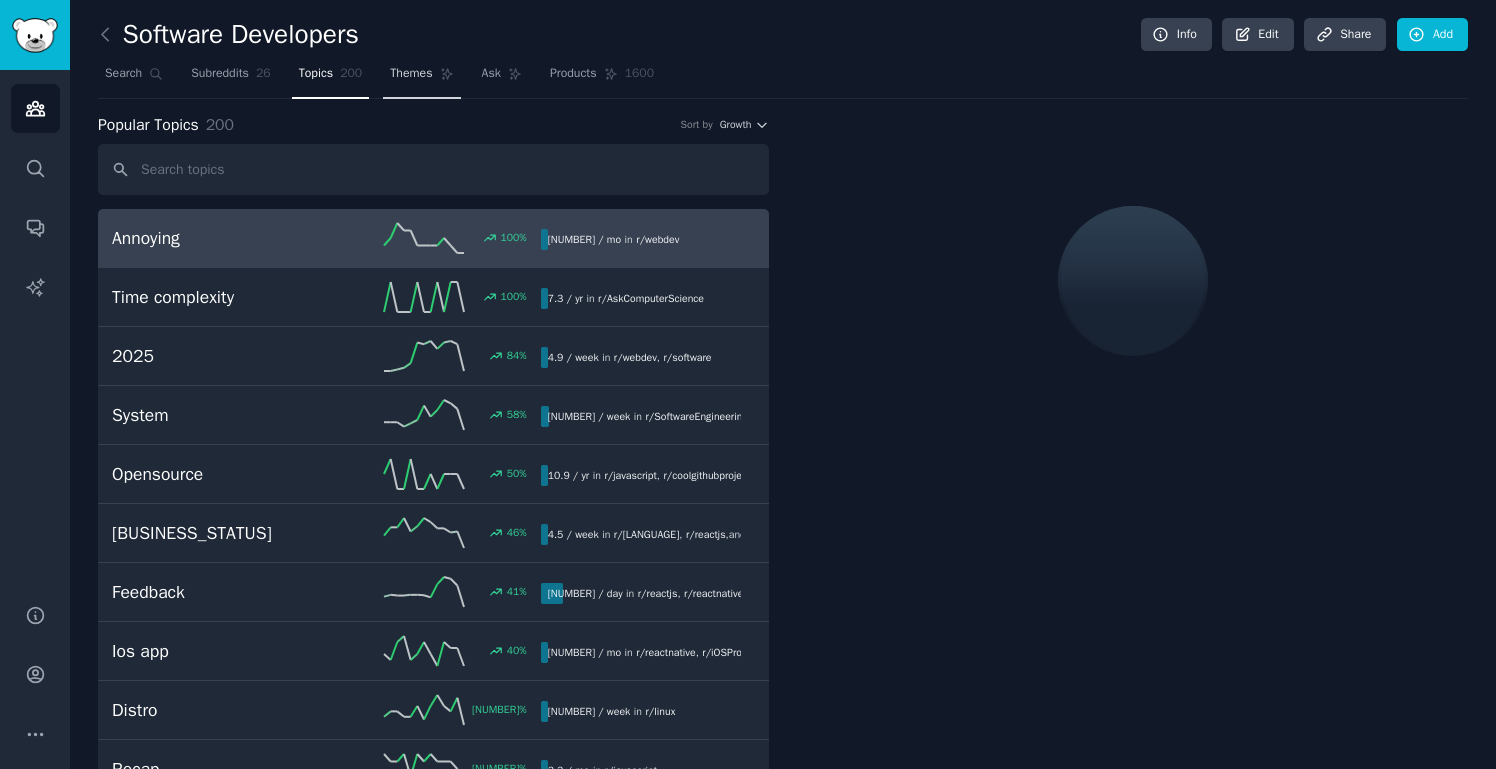 click on "Themes" at bounding box center [411, 74] 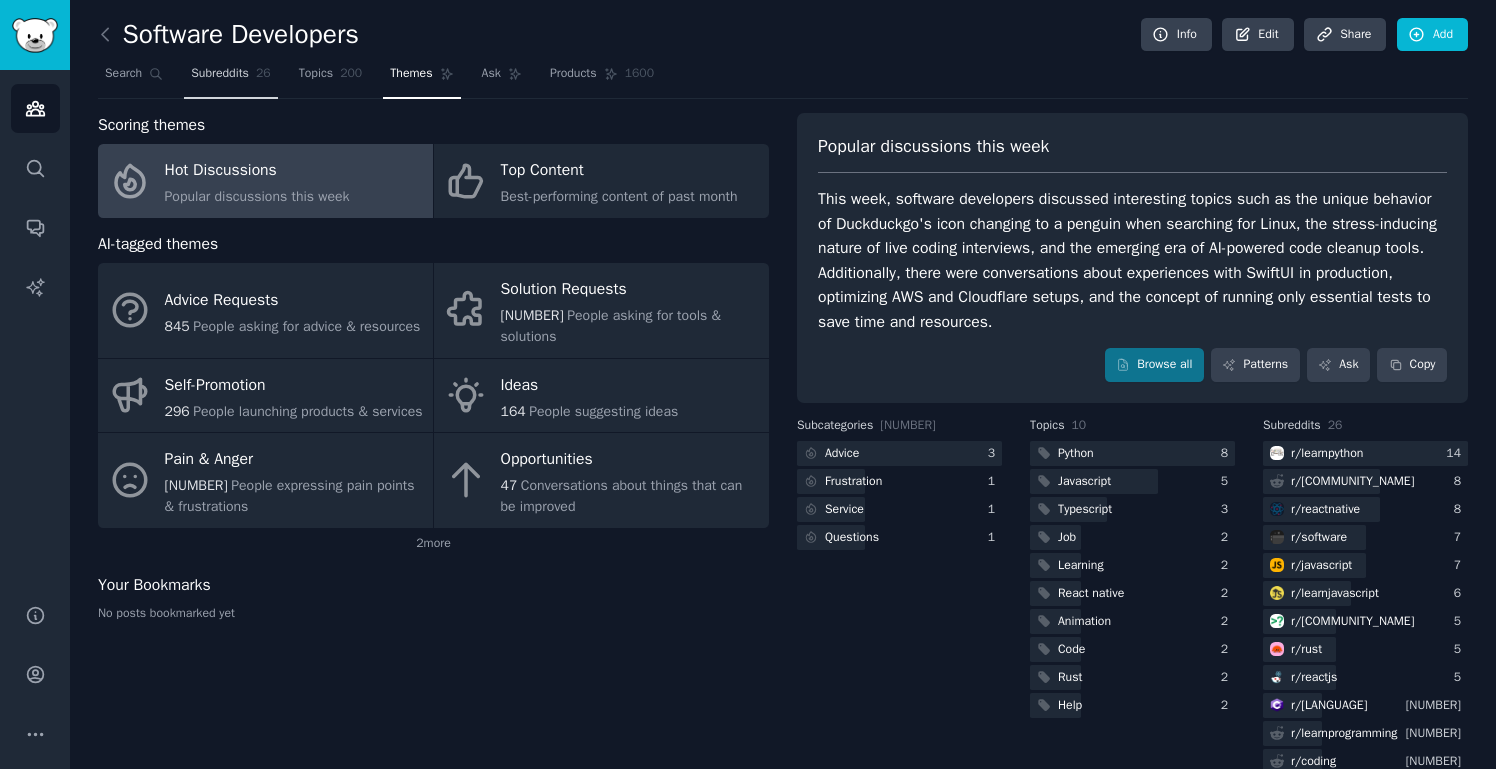 click on "Subreddits 26" at bounding box center [230, 78] 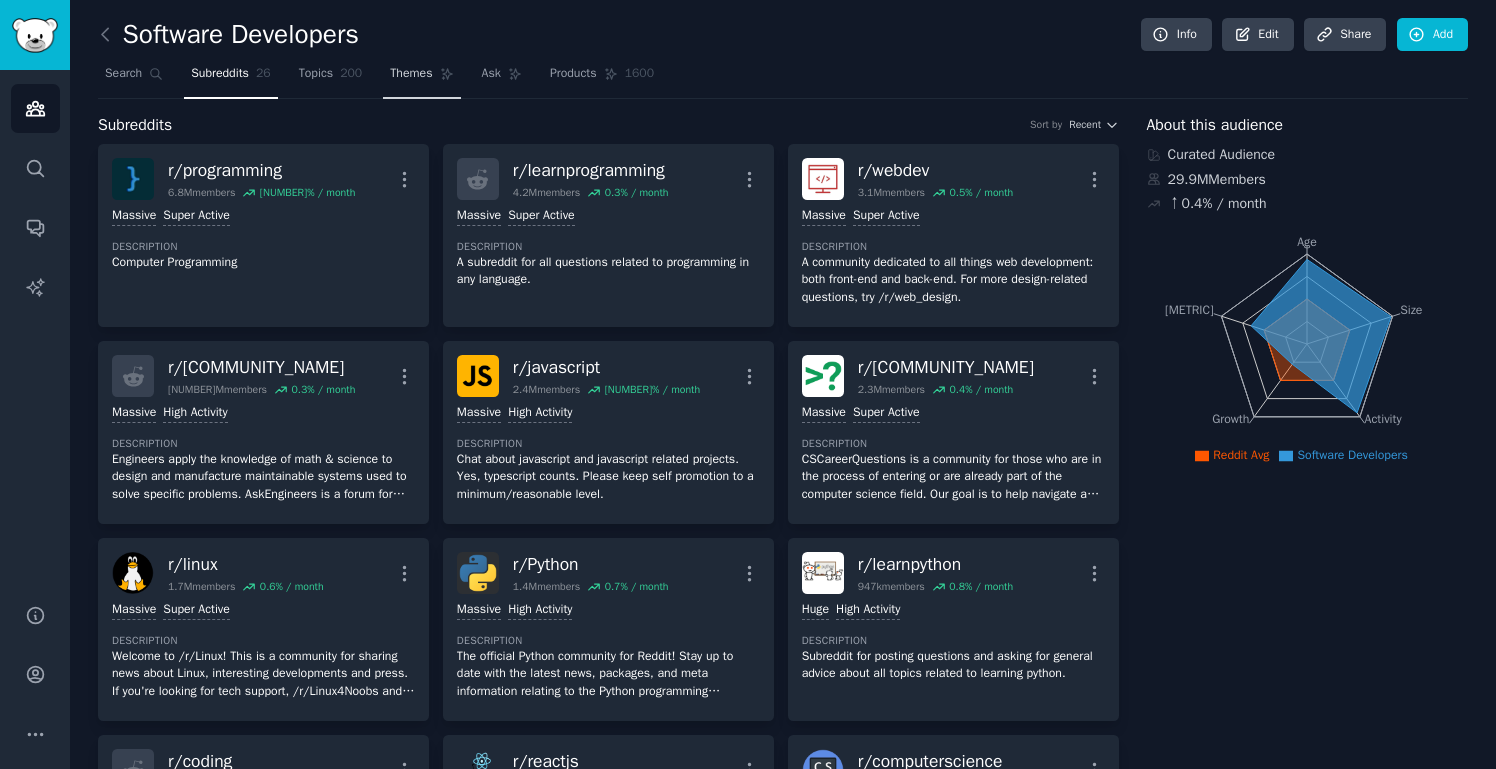 click on "Themes" at bounding box center (411, 74) 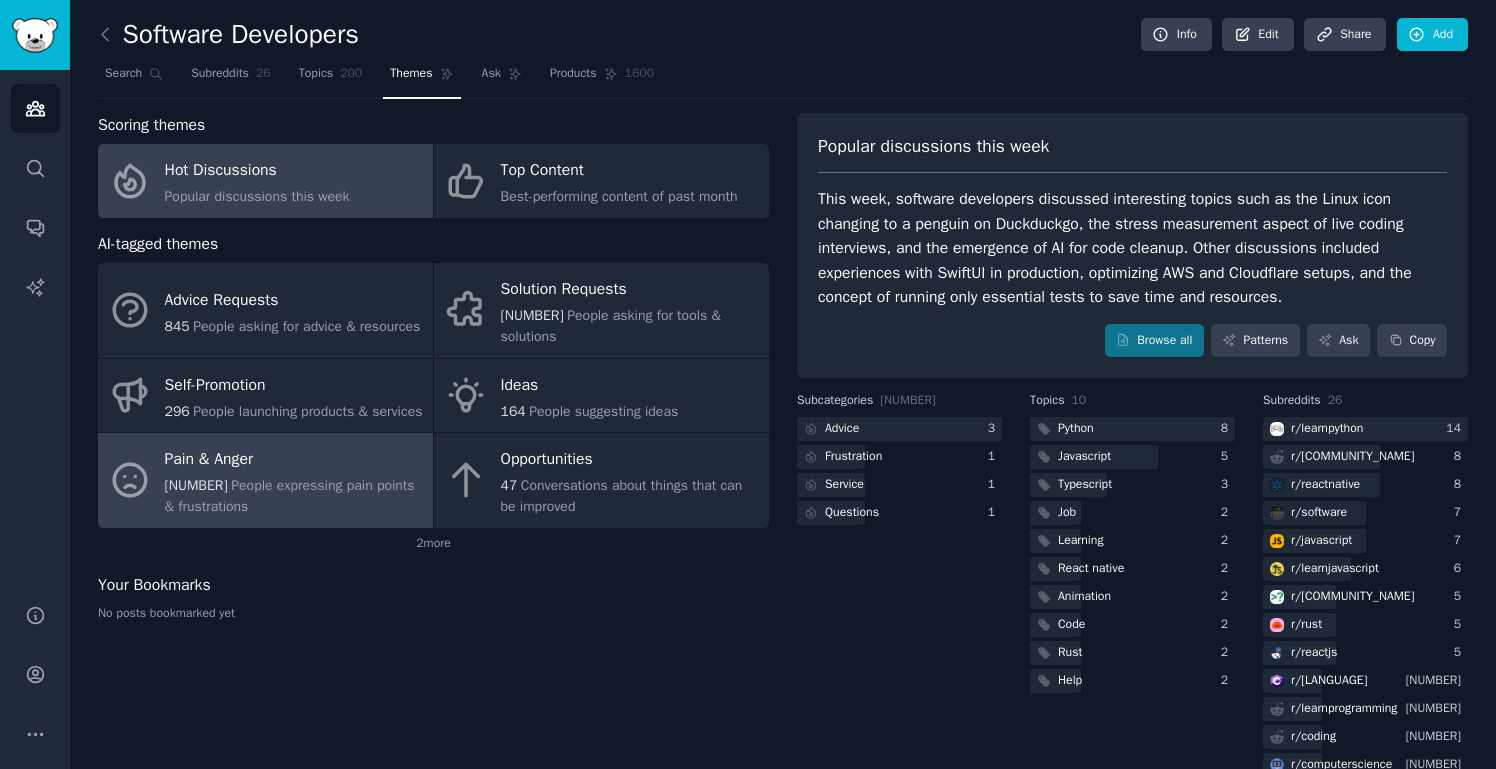 click on "Pain & Anger" at bounding box center [294, 460] 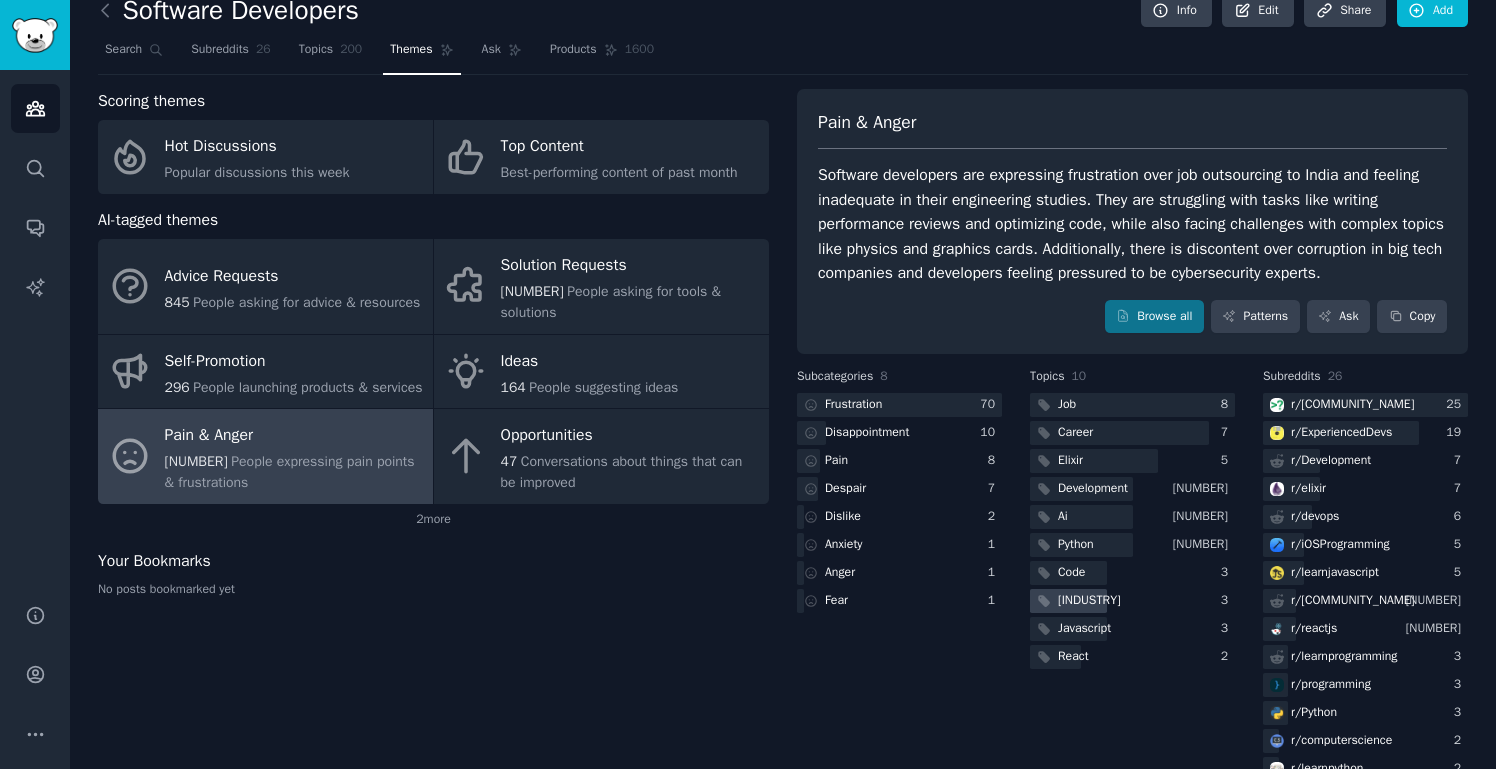 scroll, scrollTop: 0, scrollLeft: 0, axis: both 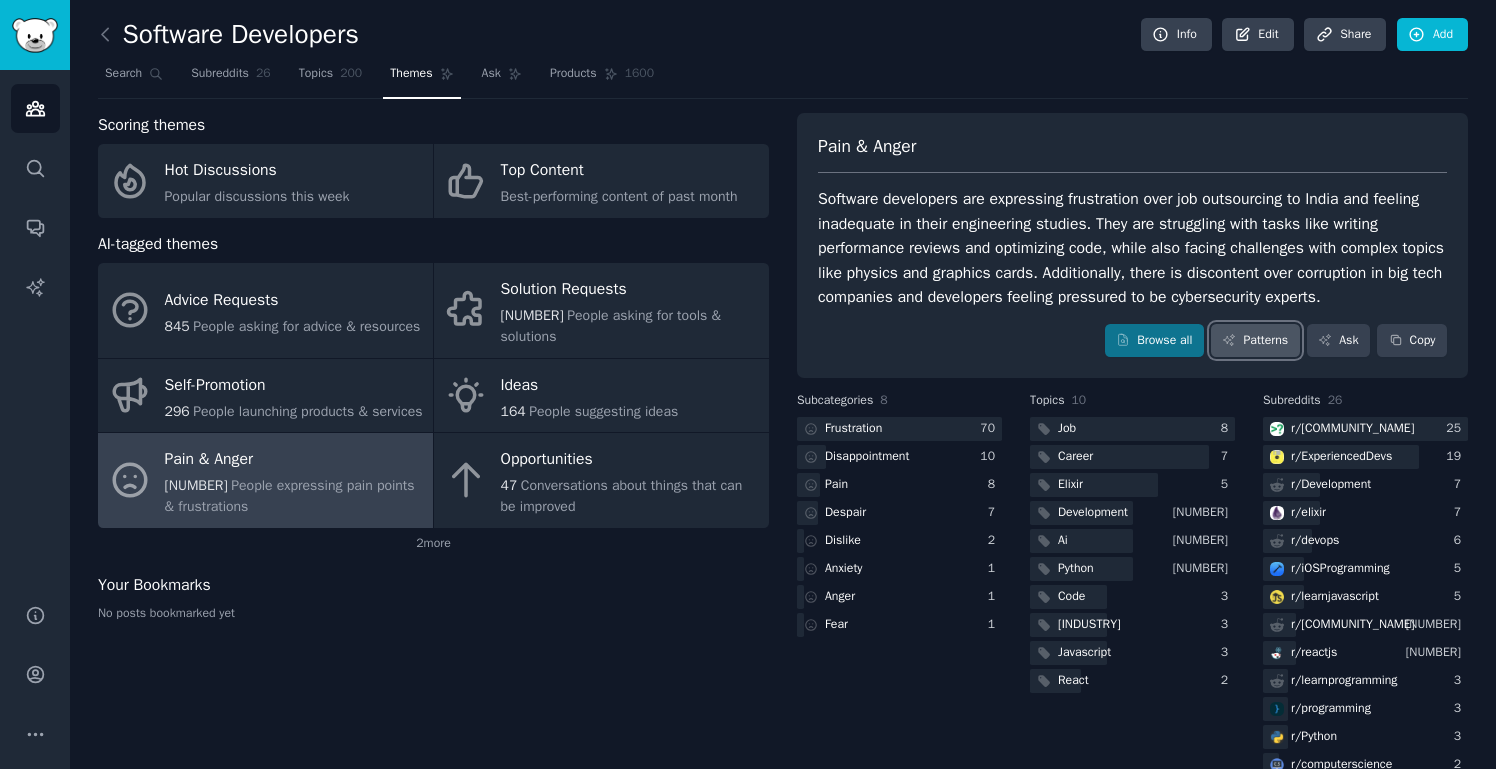 click on "Patterns" at bounding box center [1255, 341] 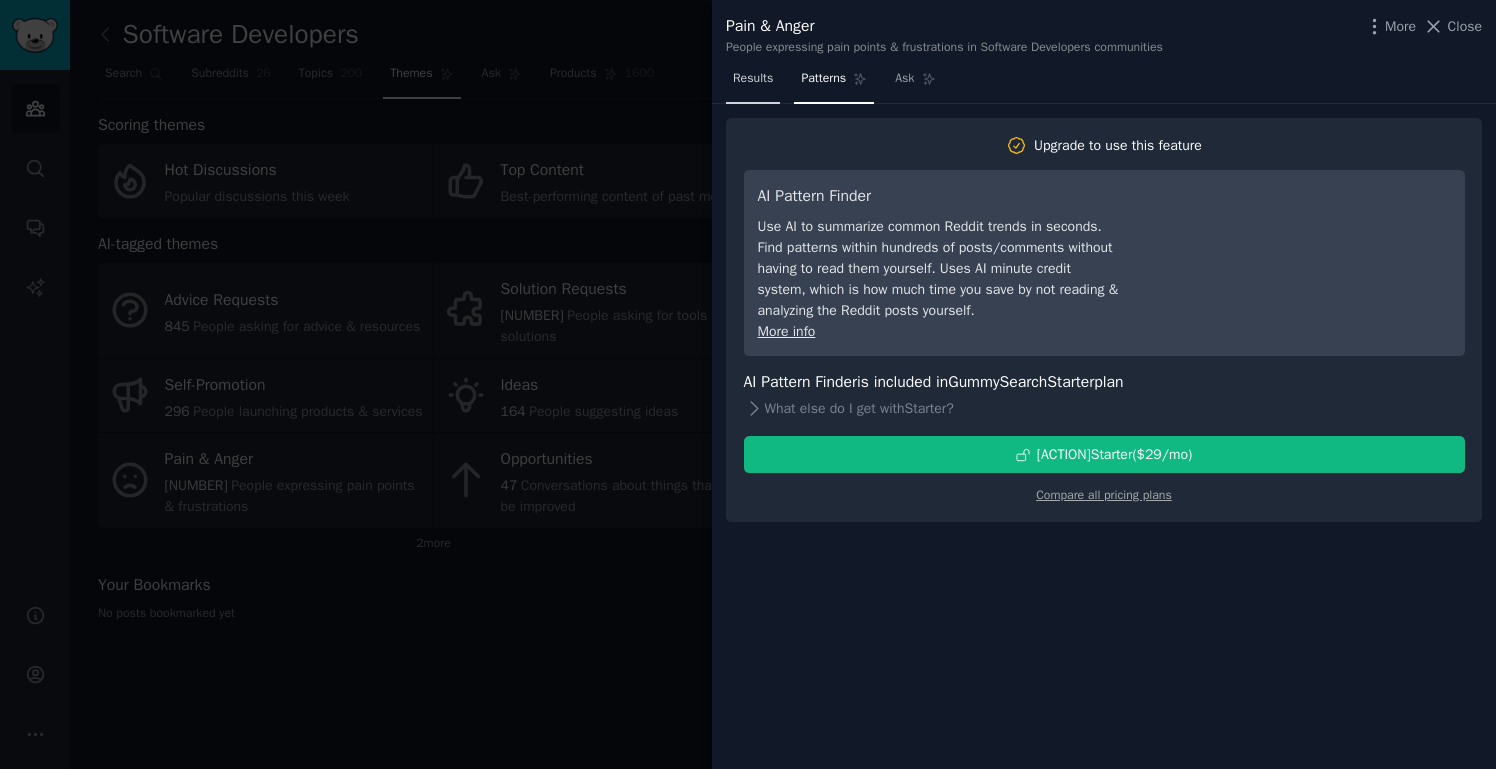 click on "Results" at bounding box center (753, 79) 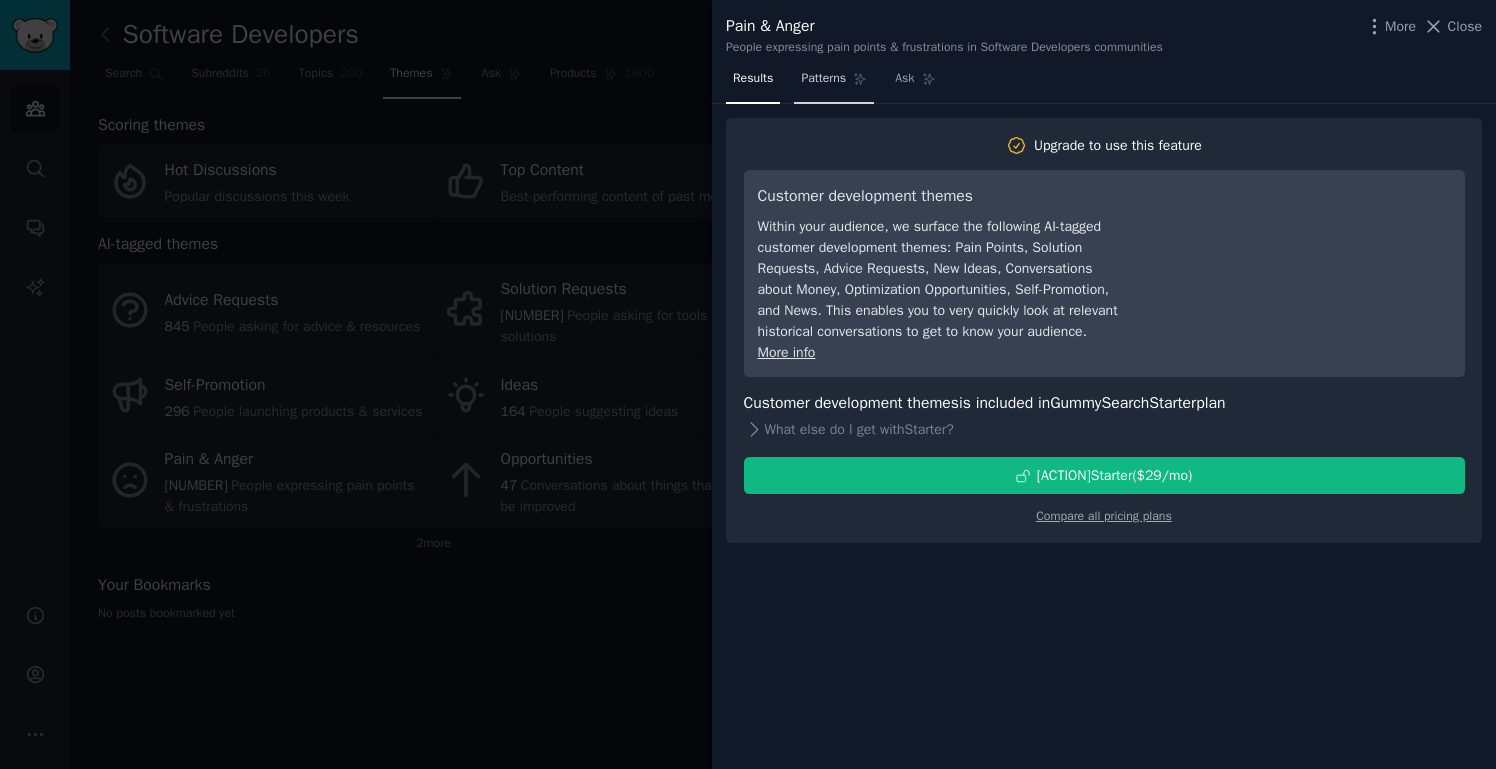 click on "Patterns" at bounding box center [834, 83] 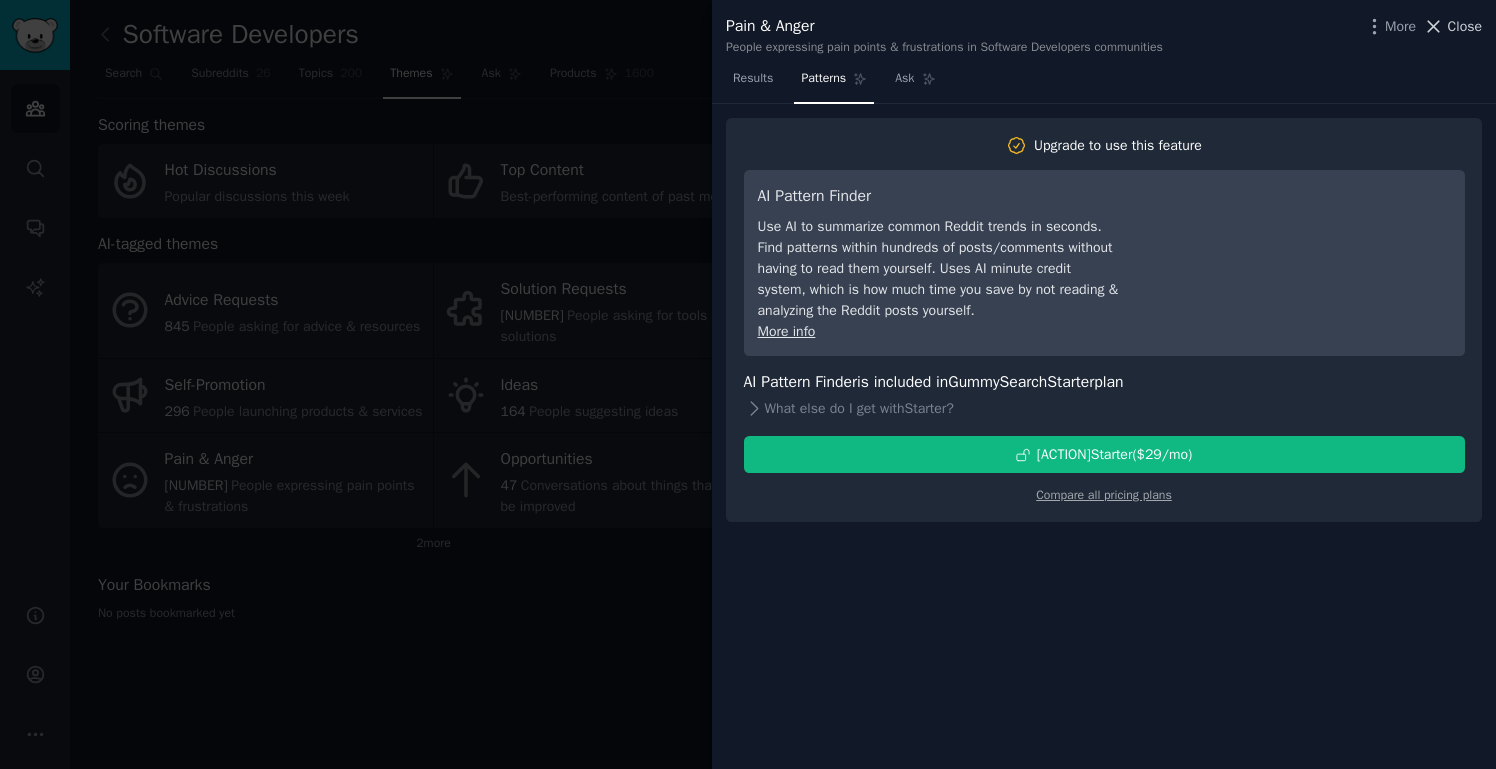 click 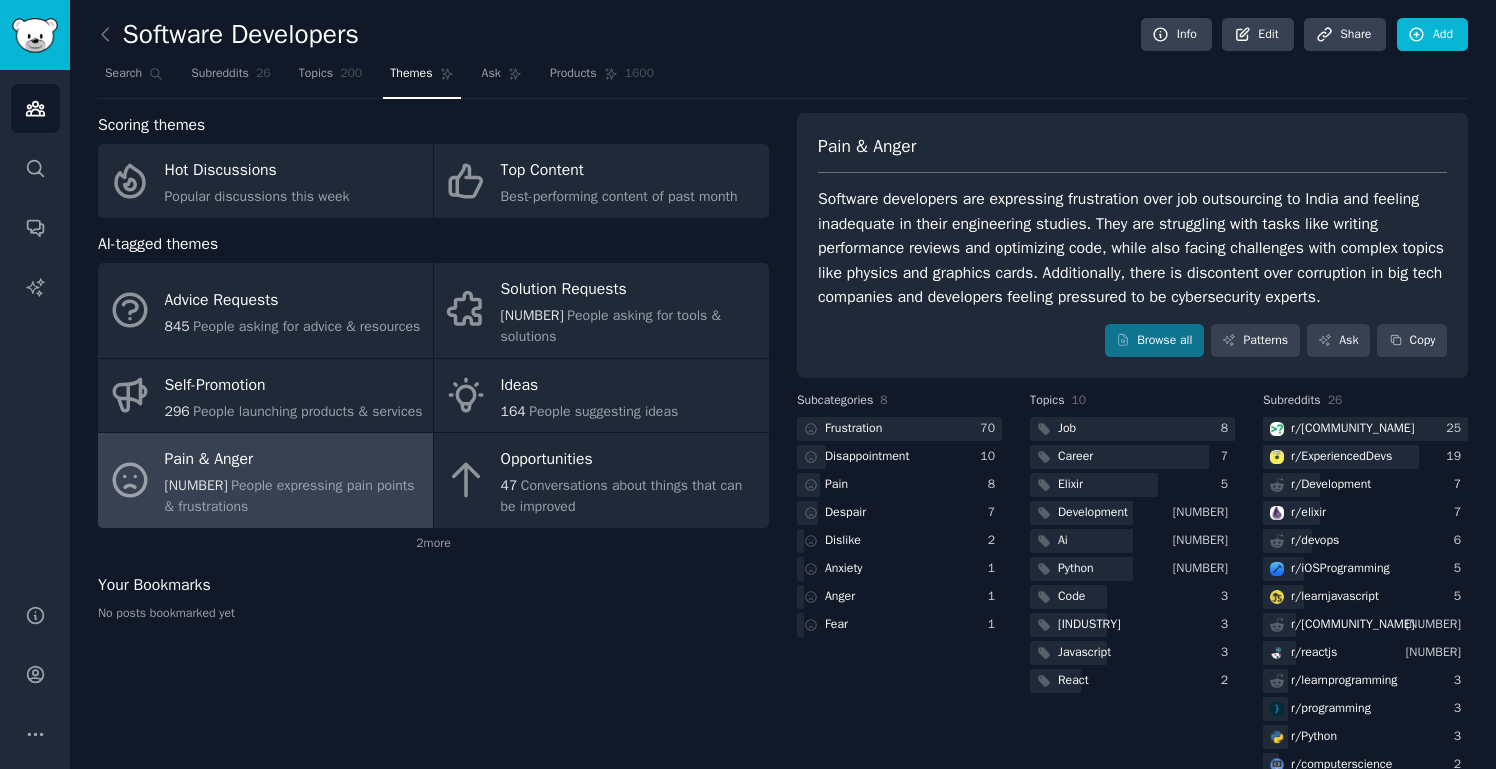 click on "Pain & Anger" at bounding box center (294, 460) 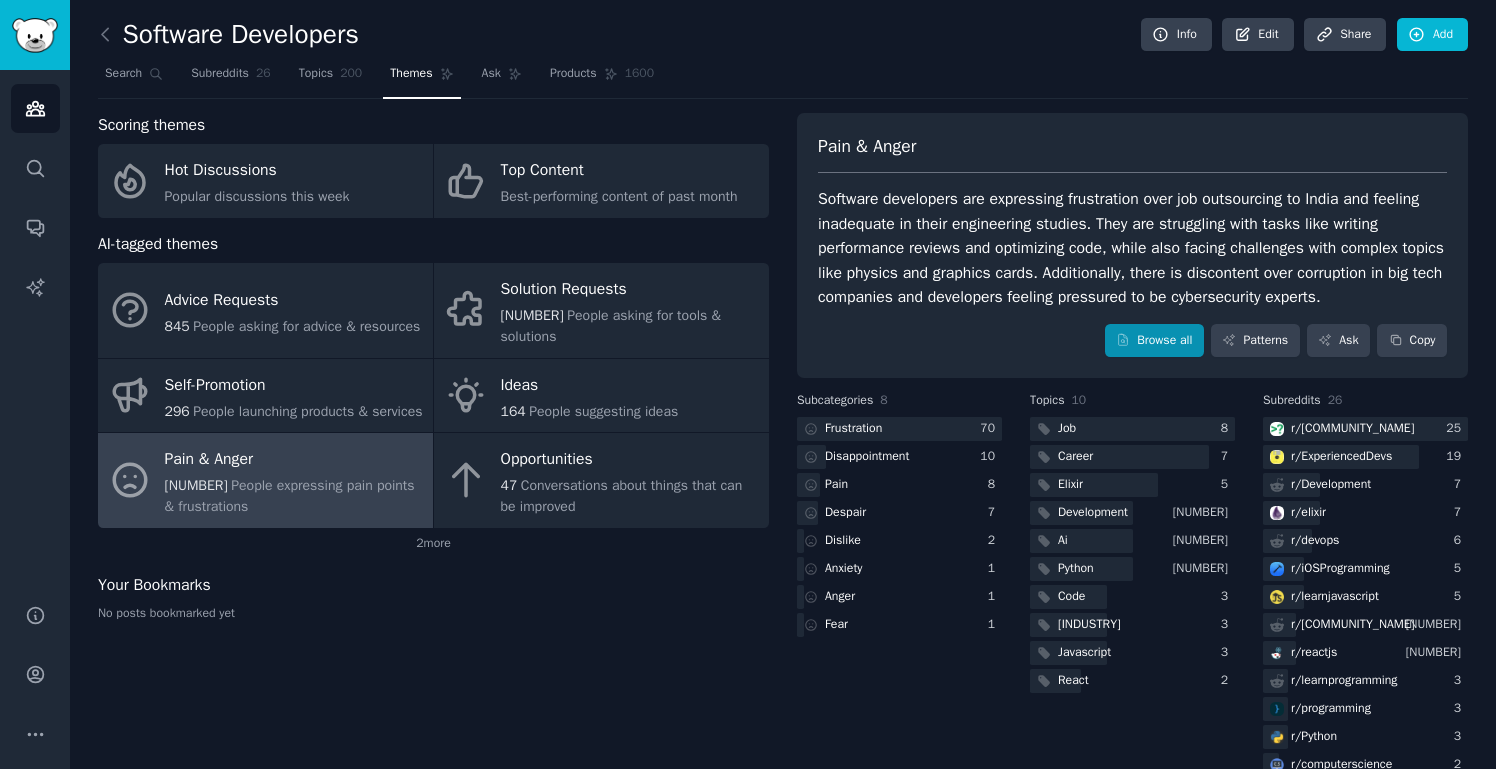 click on "Browse all" at bounding box center (1154, 341) 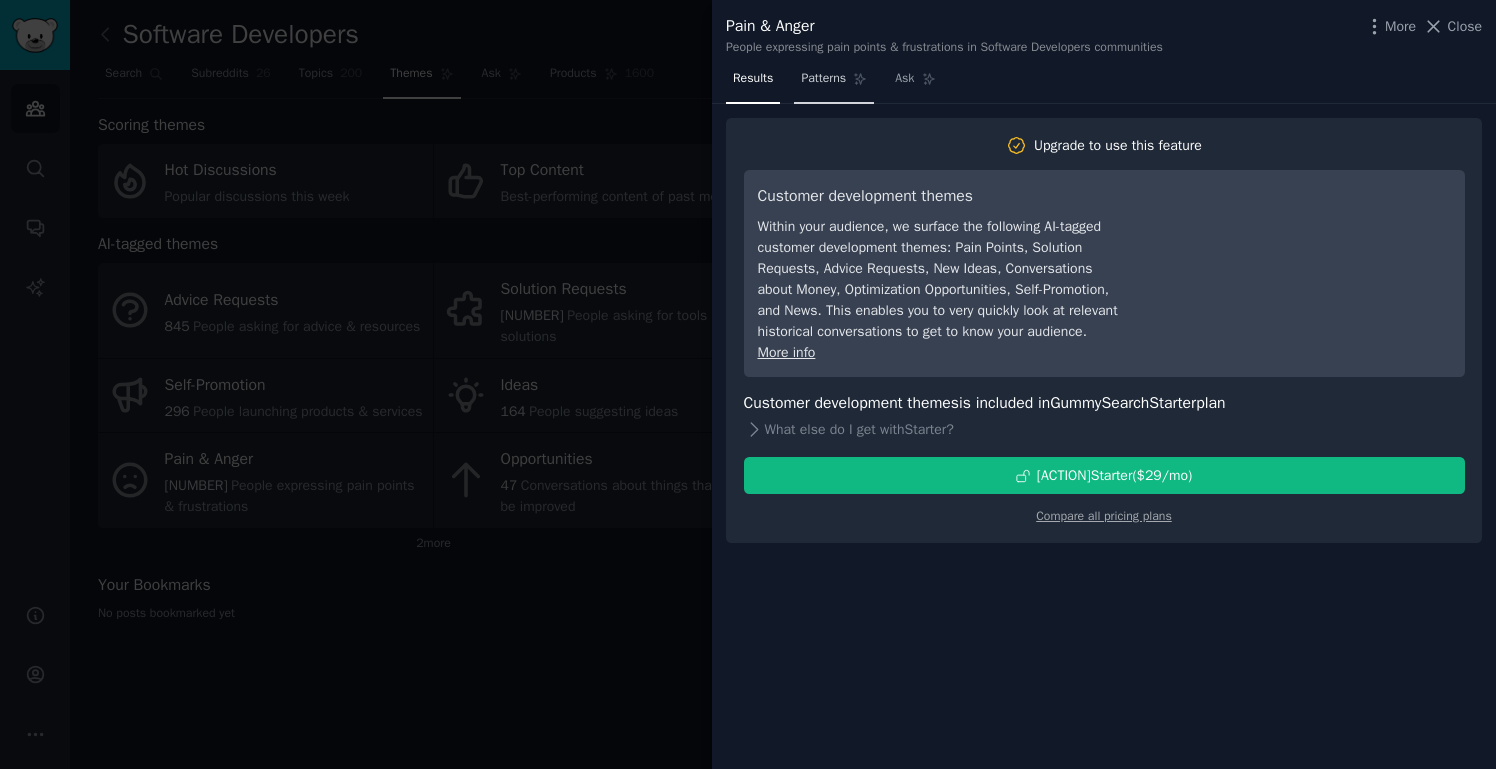 click on "Patterns" at bounding box center (823, 79) 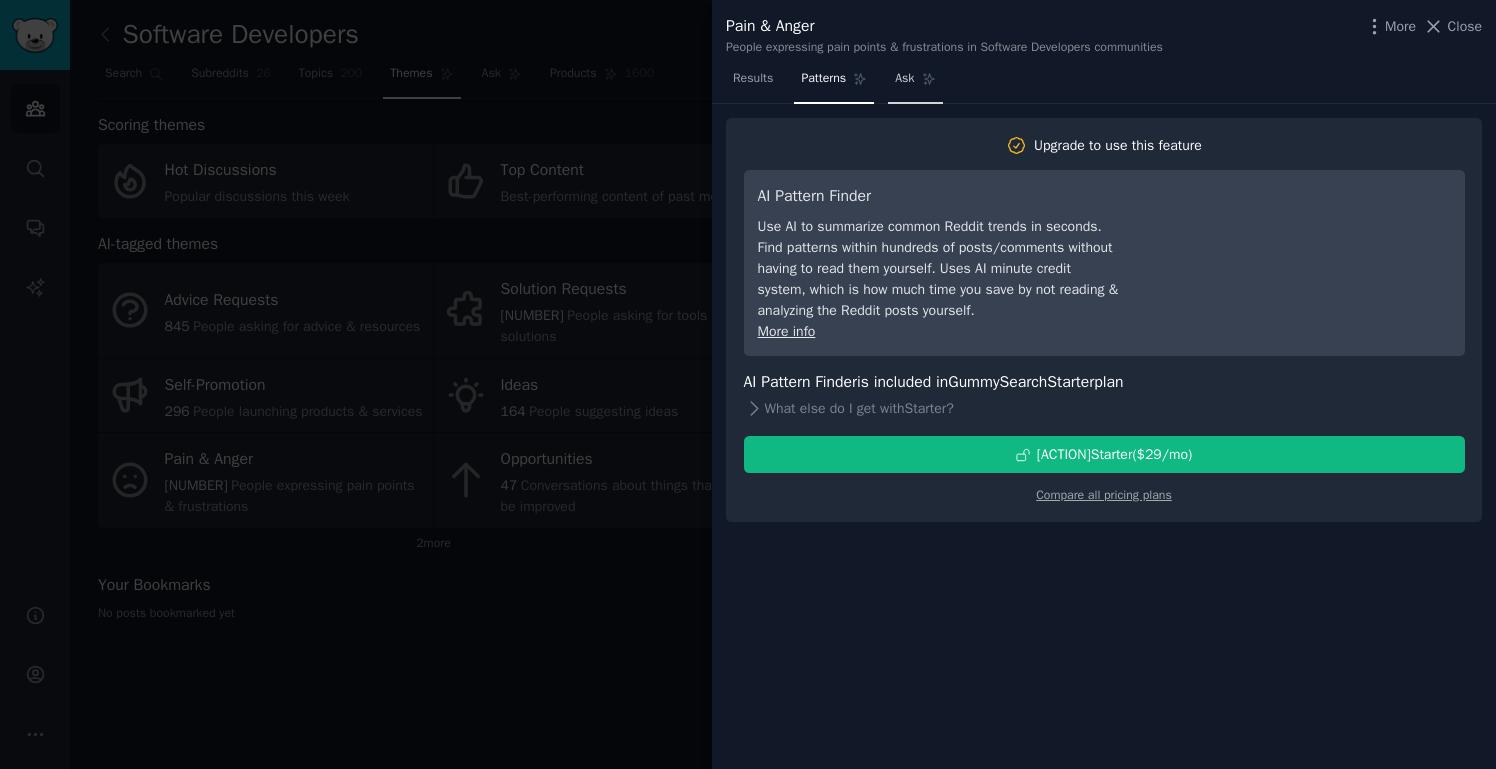 click on "Ask" at bounding box center (915, 83) 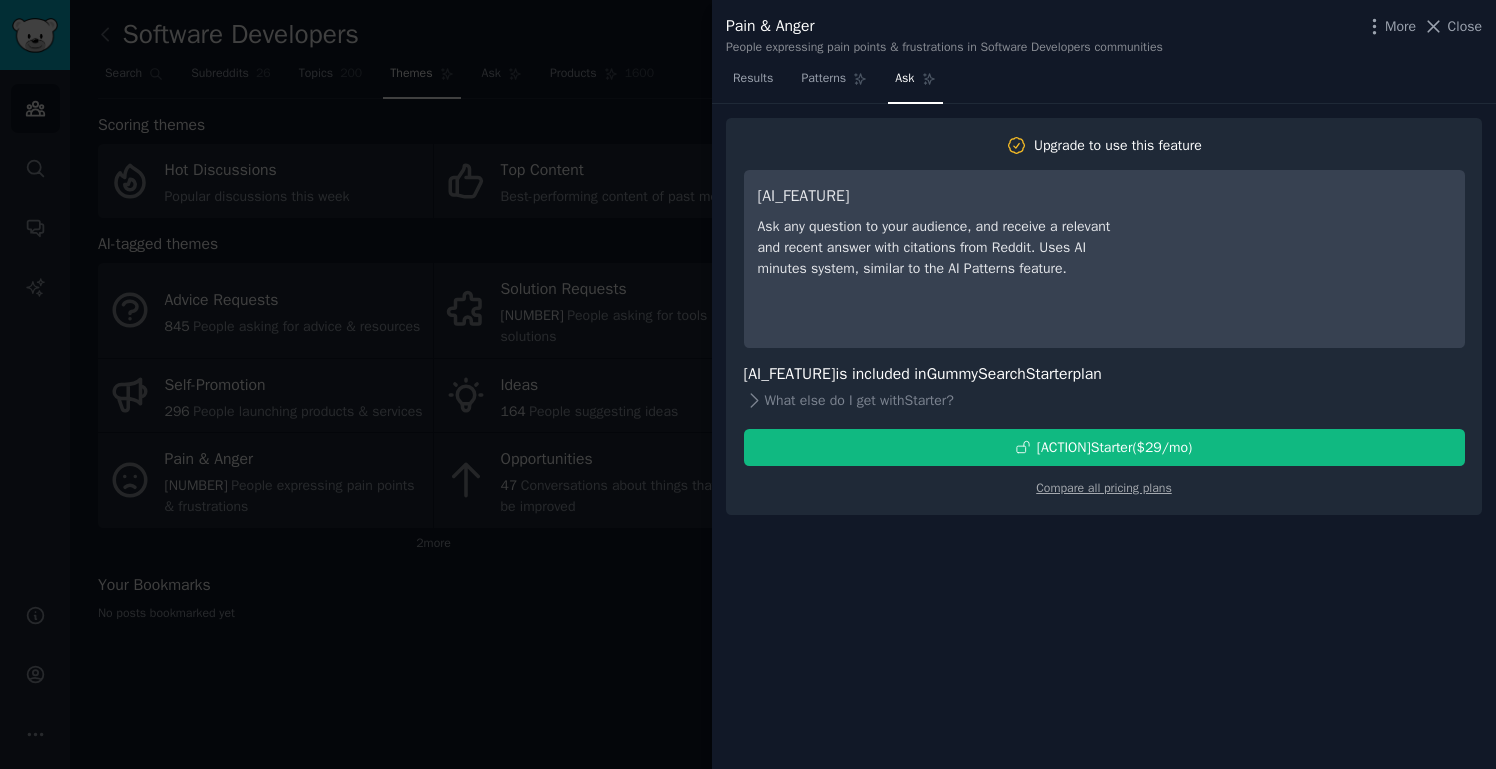 click on "More Close" at bounding box center (1423, 26) 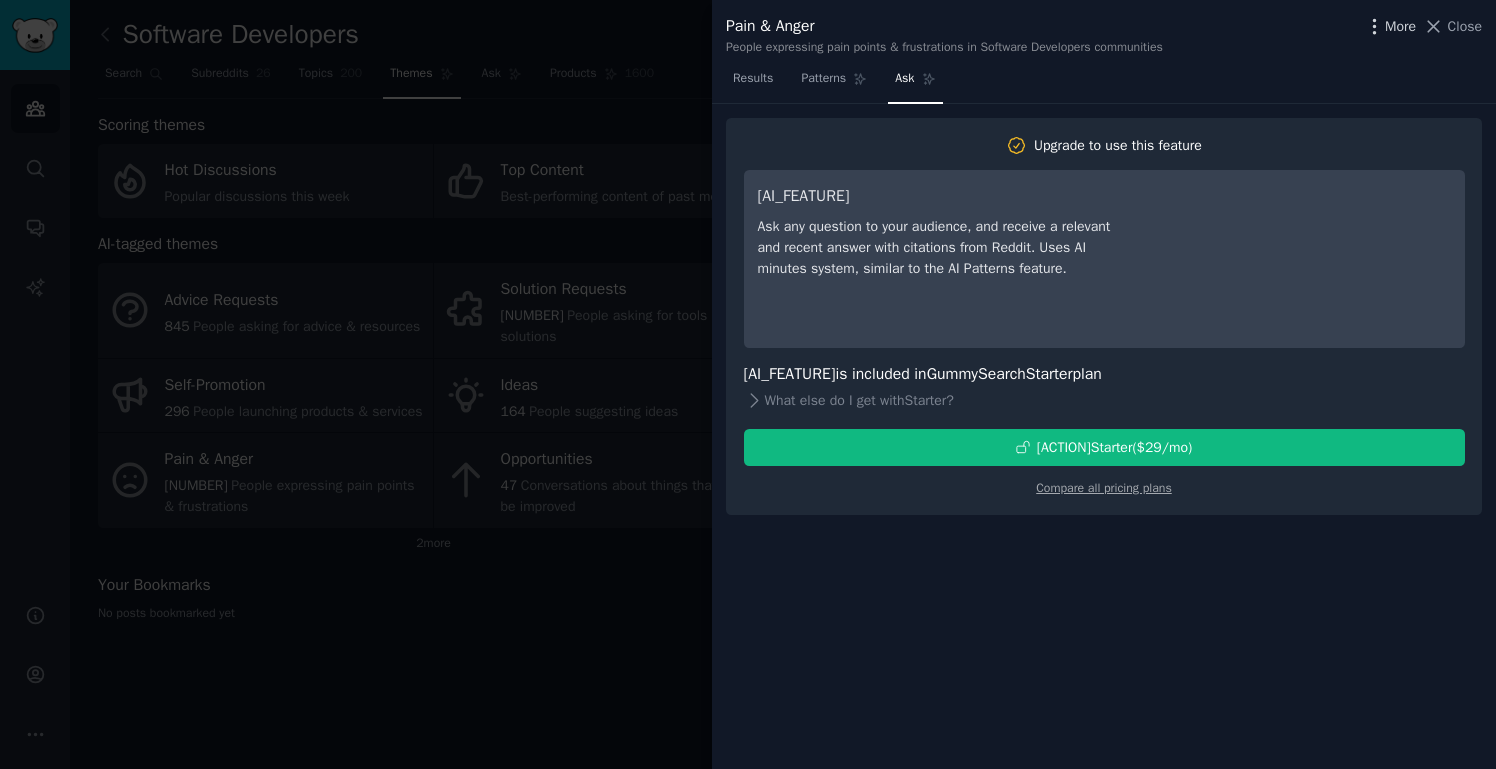 click on "More" at bounding box center [1400, 26] 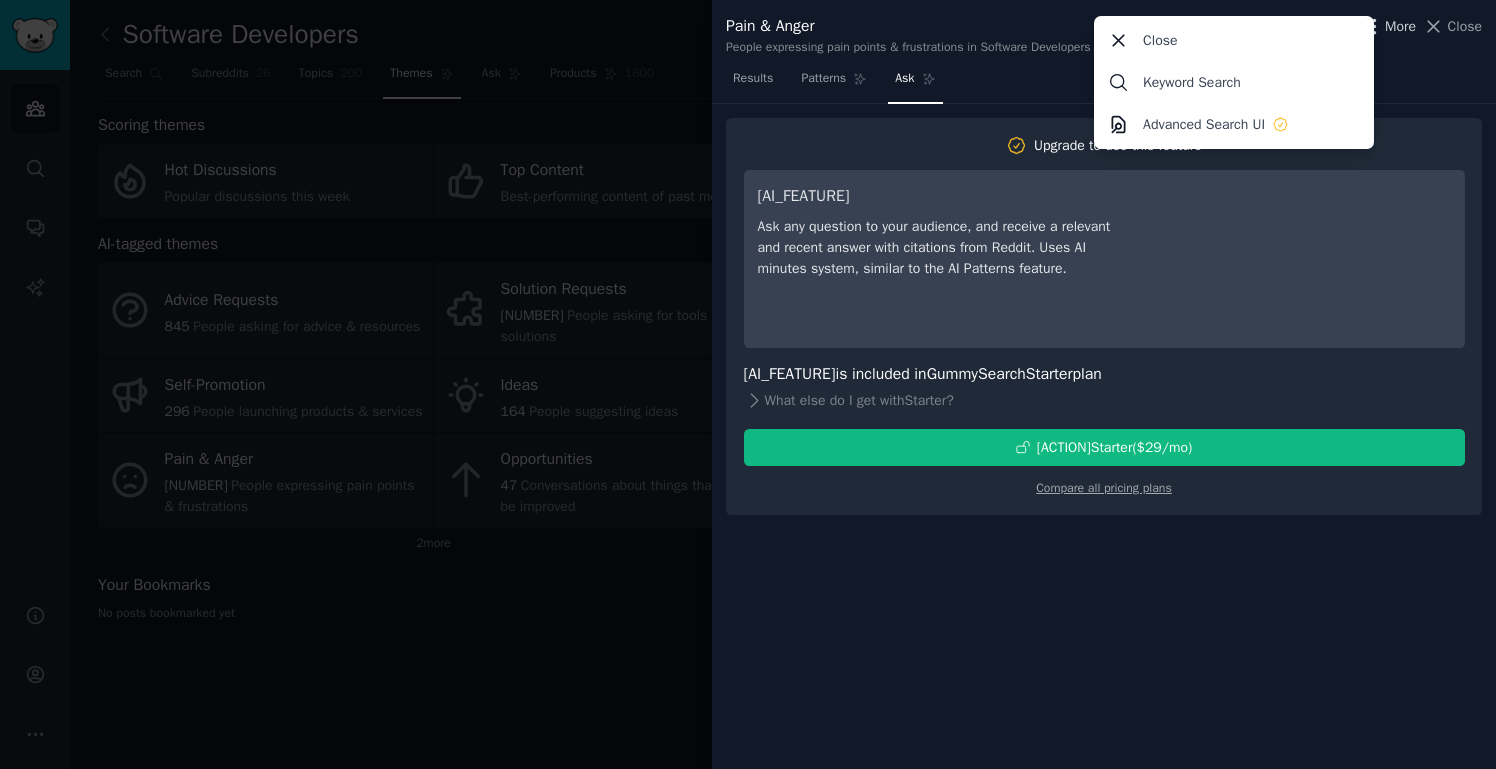 click on "More" at bounding box center (1400, 26) 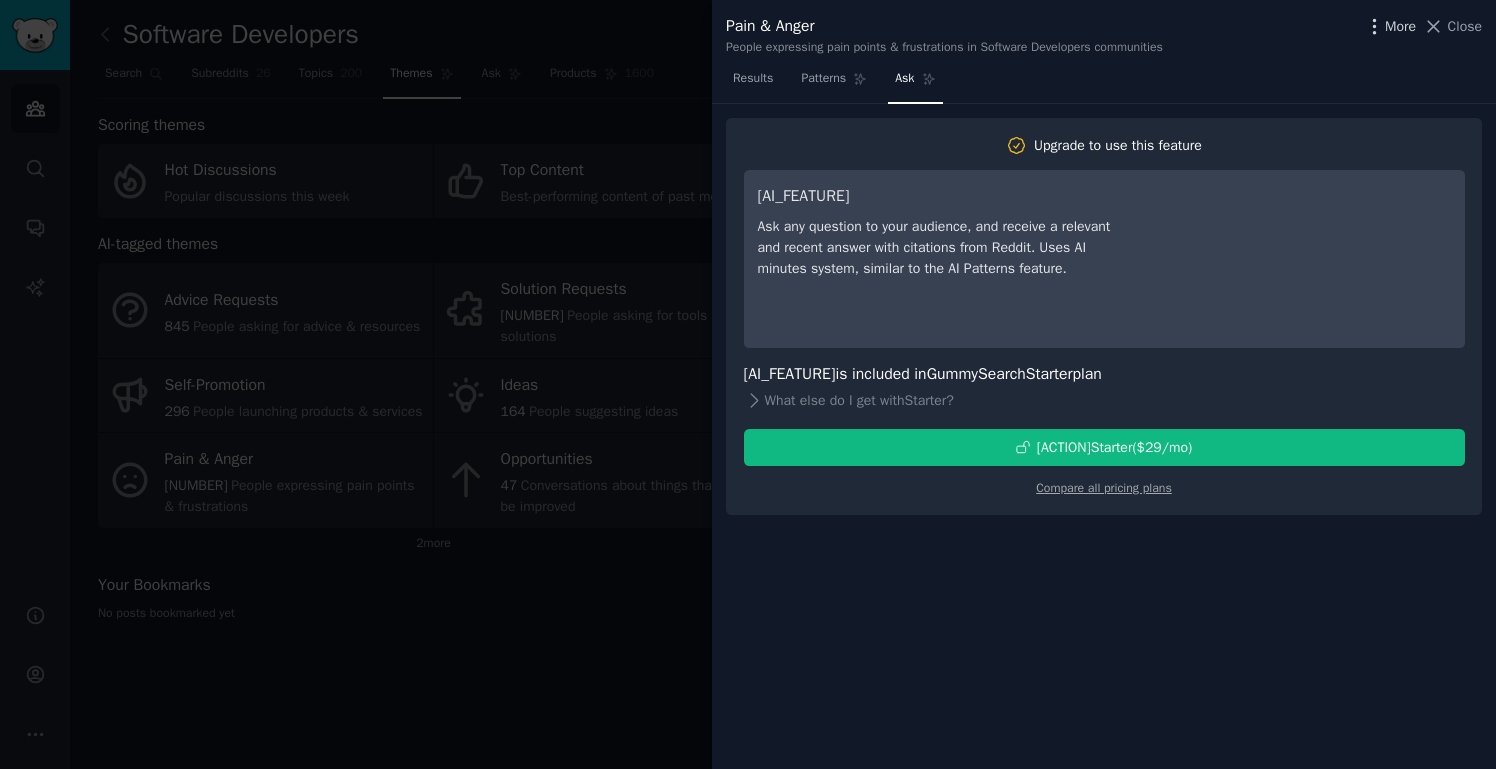 click on "More" at bounding box center (1400, 26) 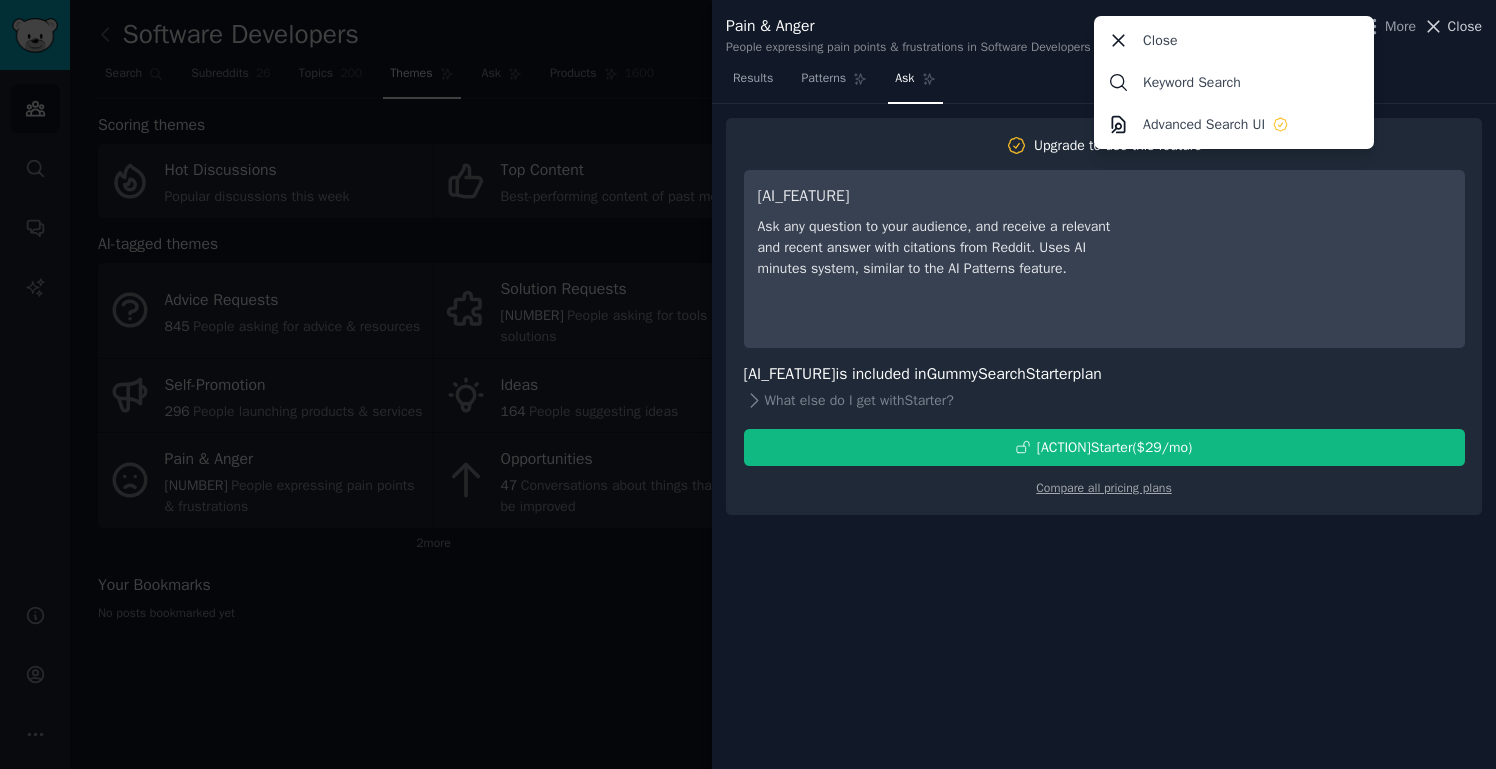 click on "Close" at bounding box center [1465, 26] 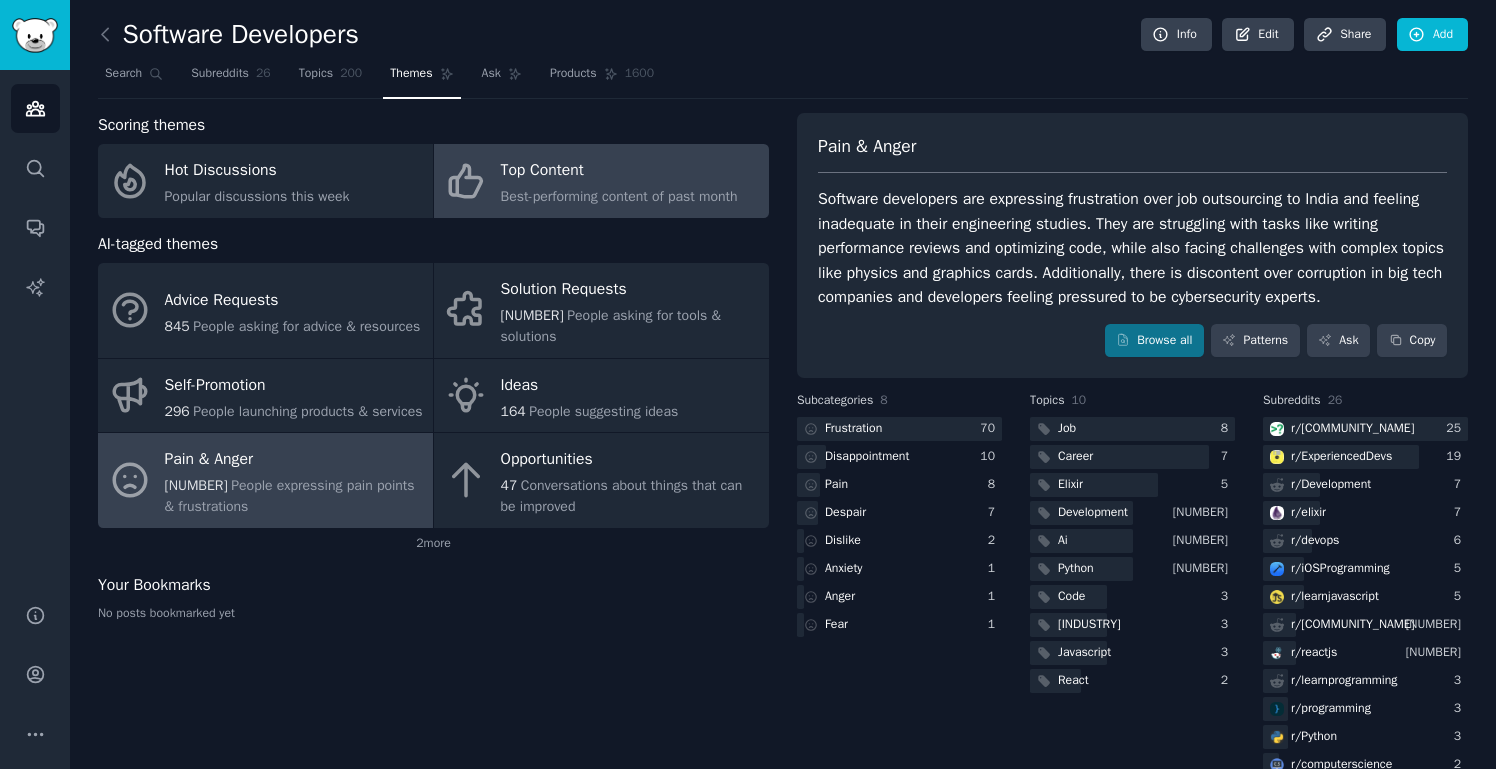 click on "Top Content Best-performing content of past month" at bounding box center [601, 181] 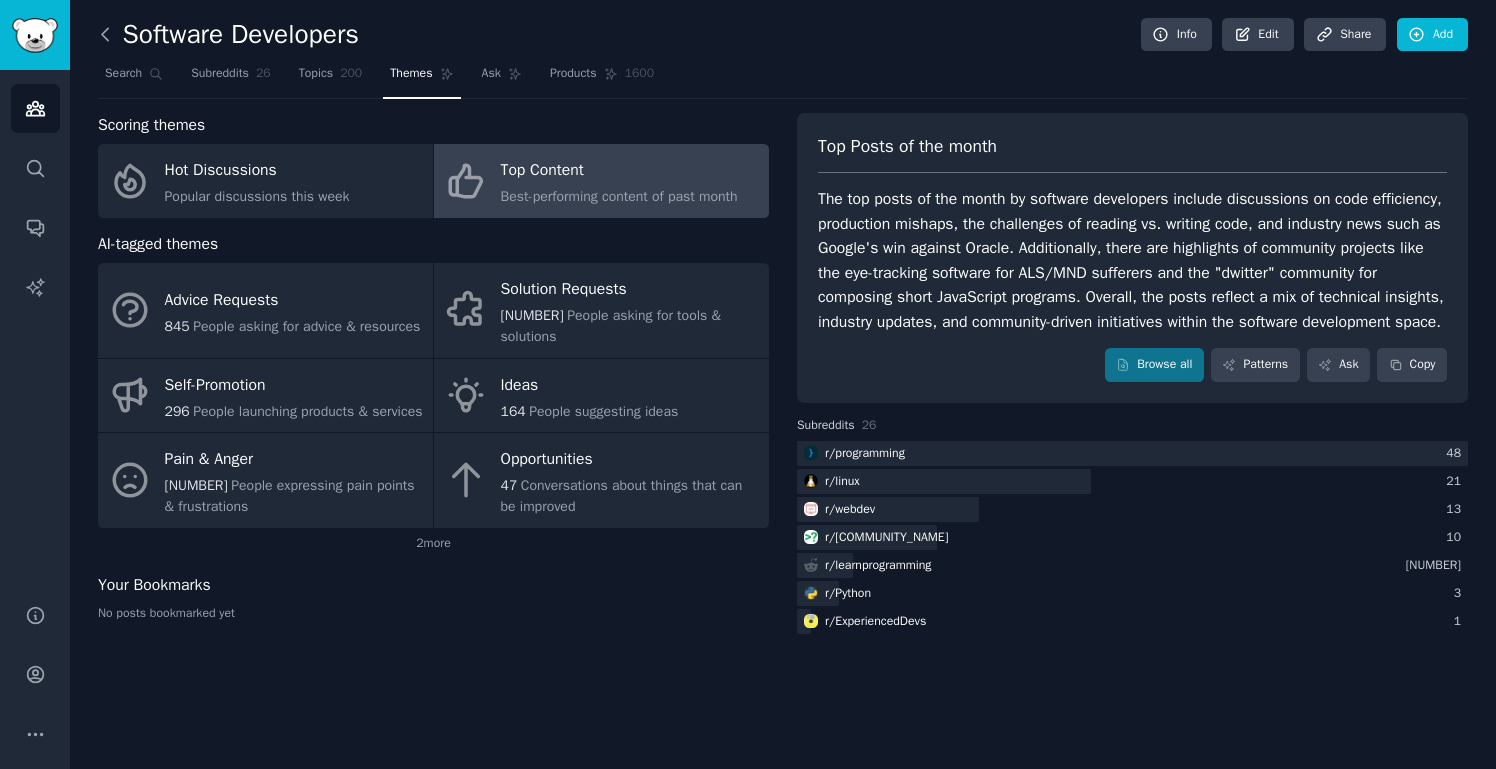 click 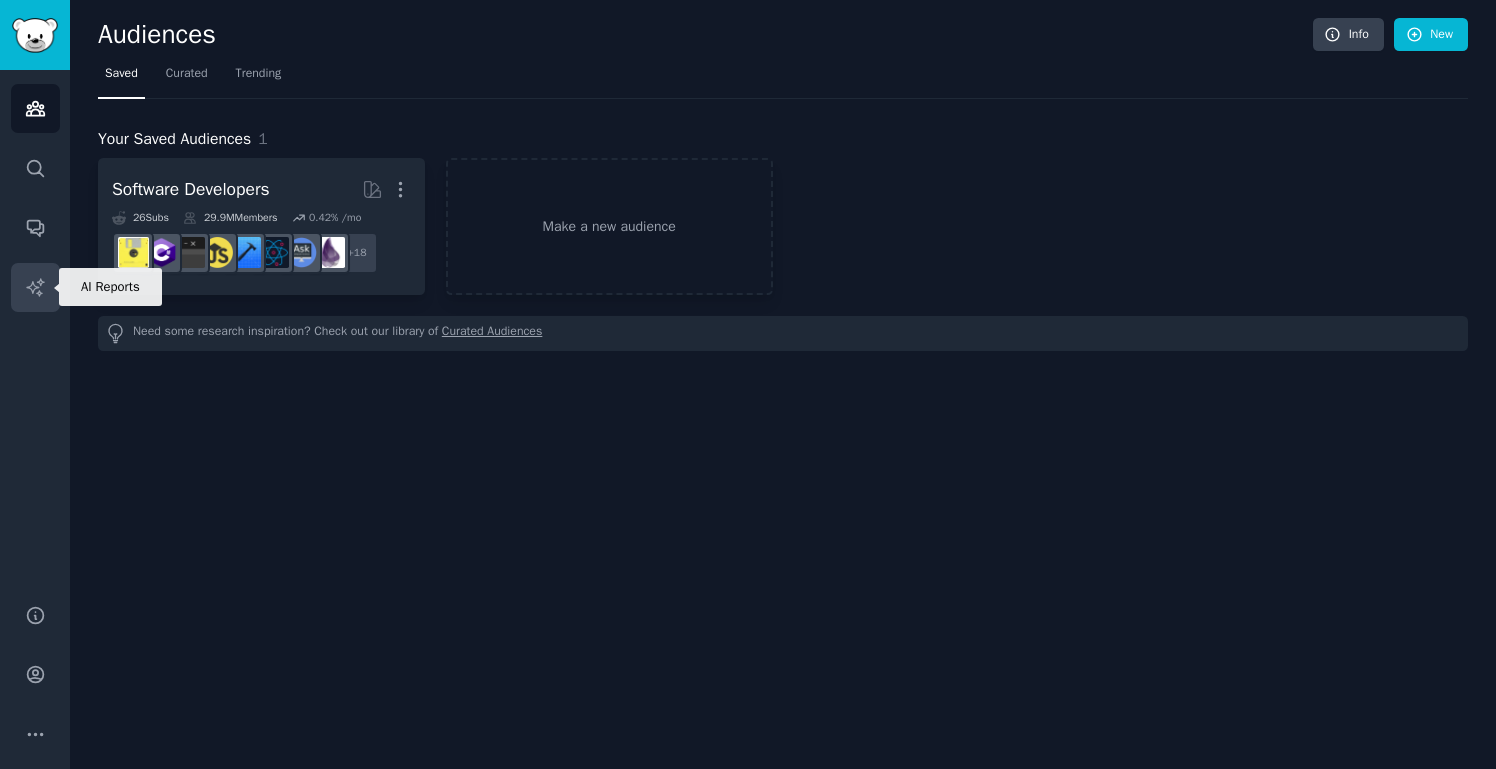 click 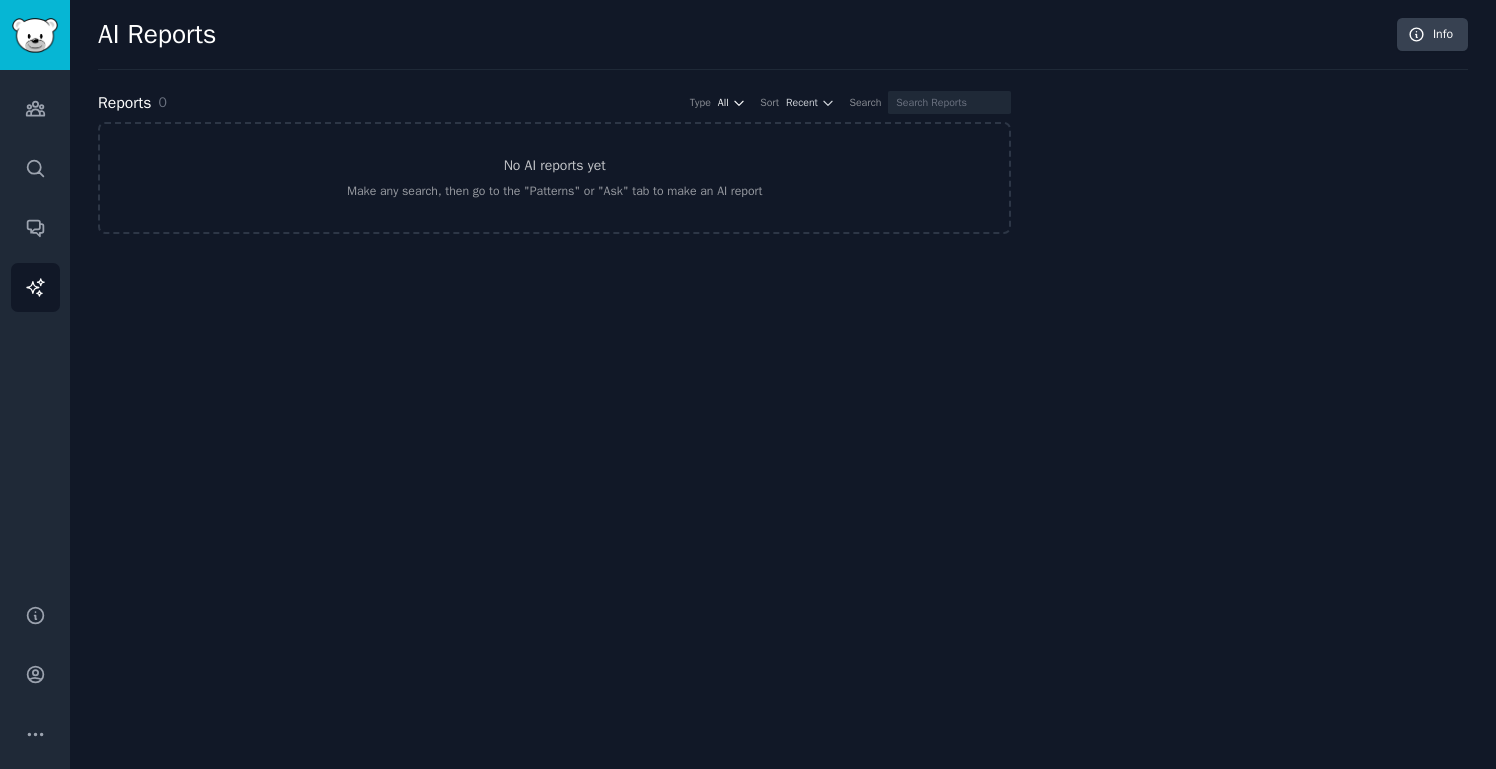 click on "All" at bounding box center (723, 103) 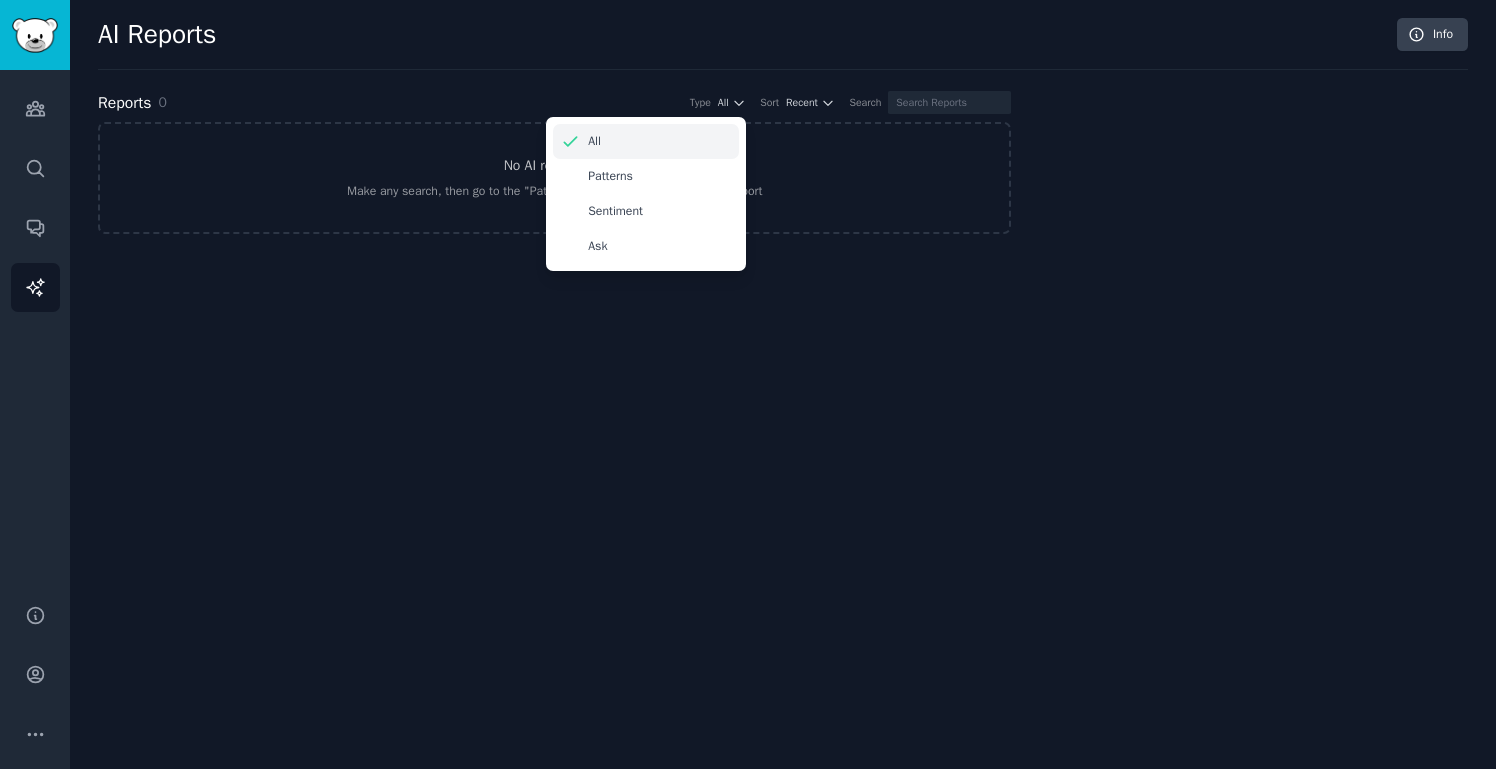 click on "All" at bounding box center [646, 141] 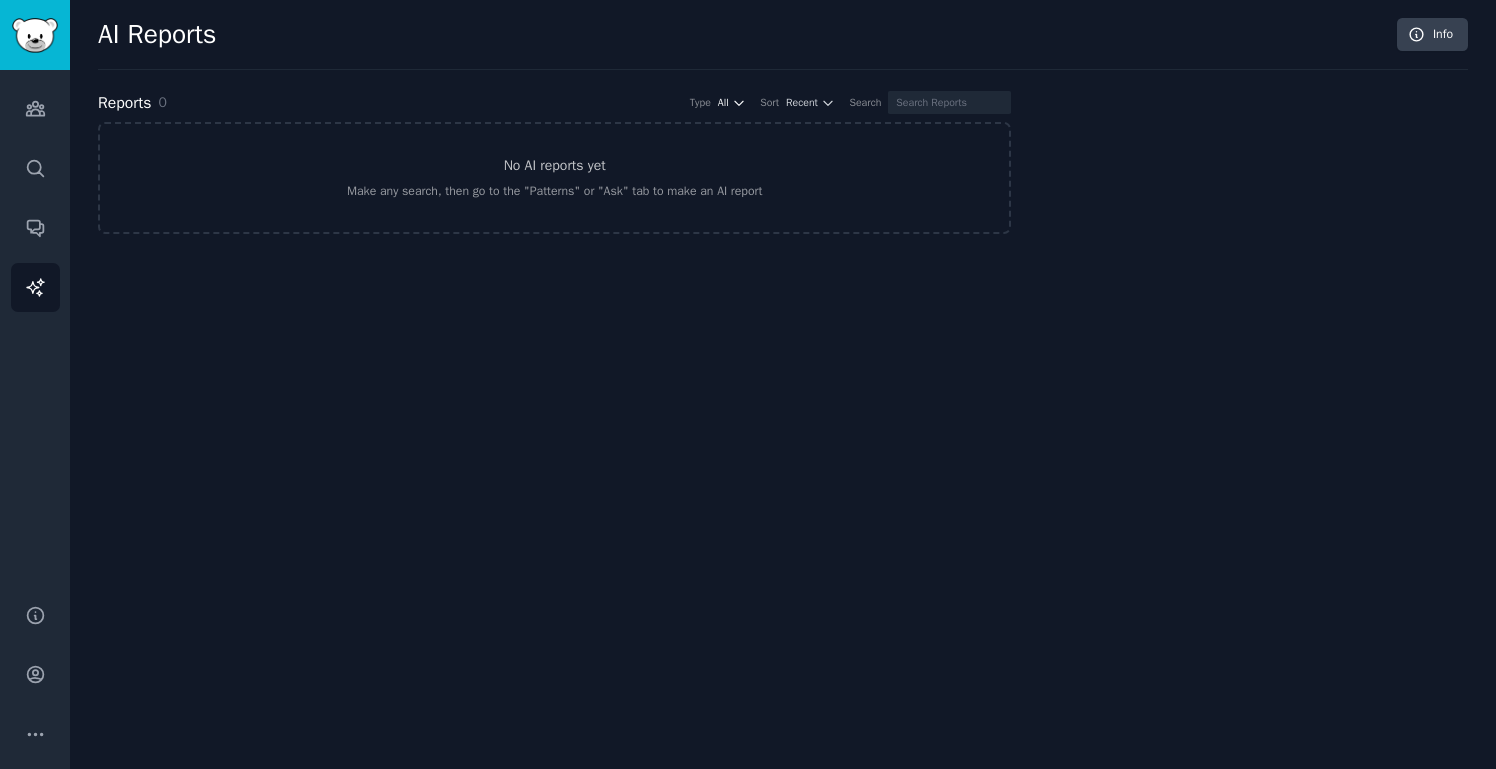 click on "All" at bounding box center [732, 103] 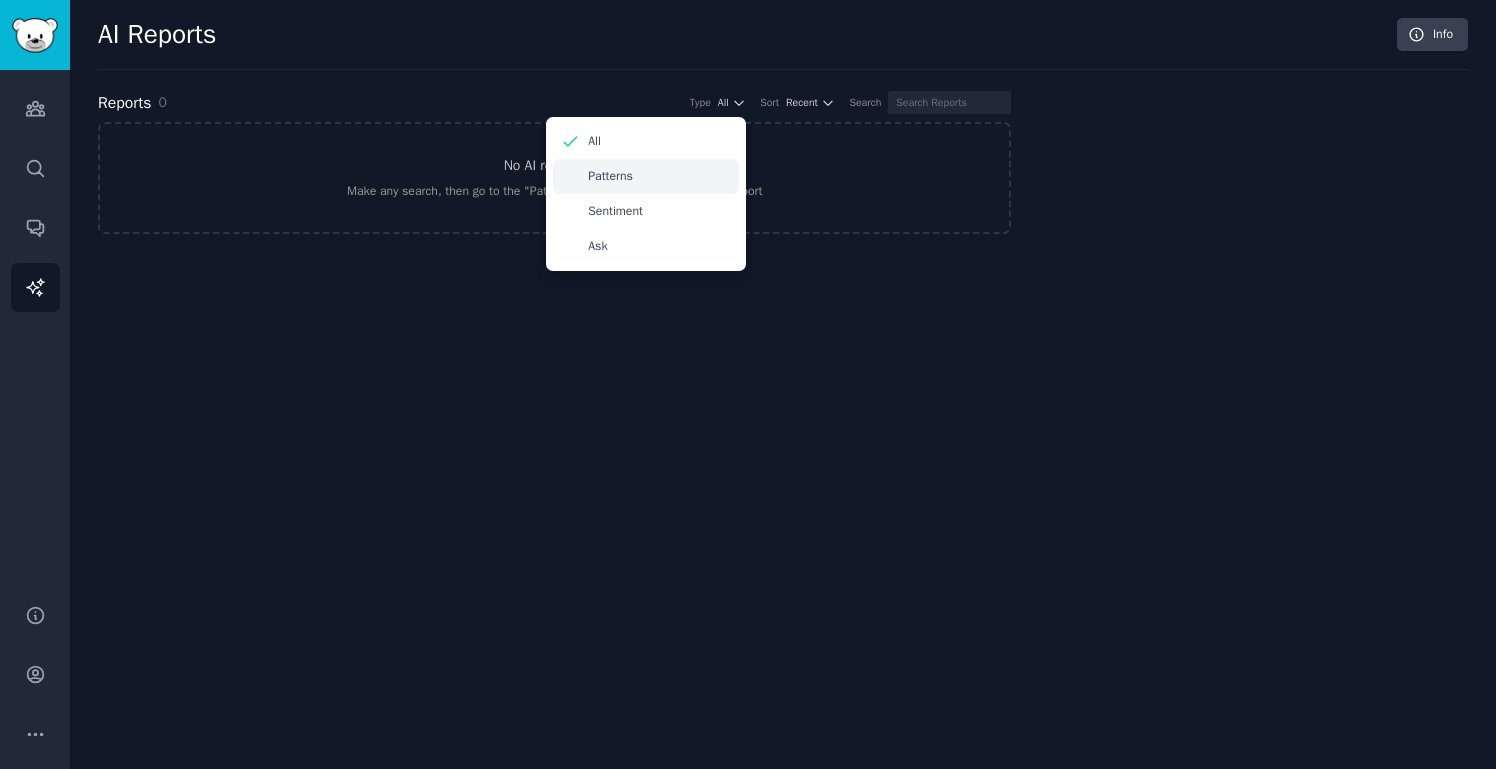 click on "Patterns" at bounding box center (646, 176) 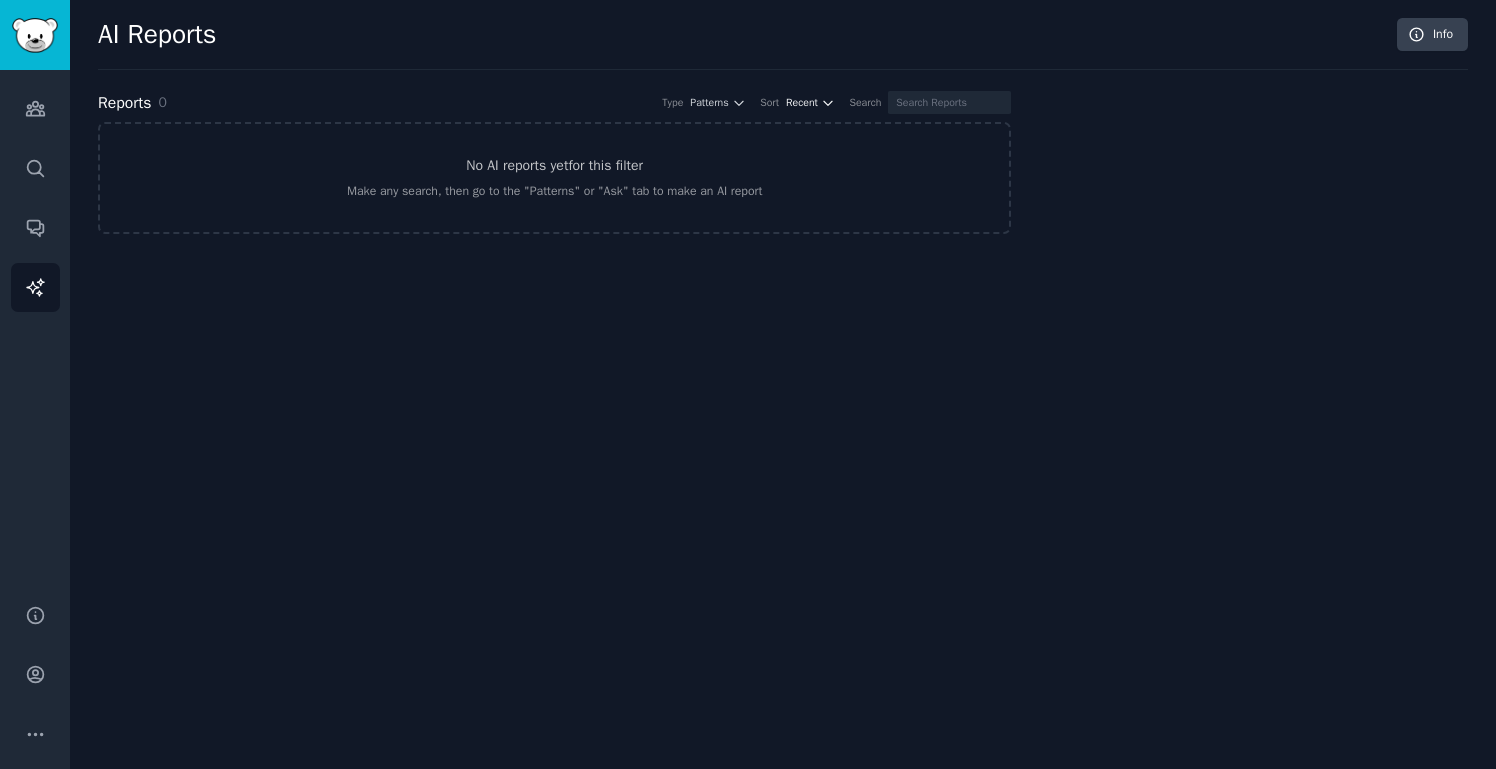click 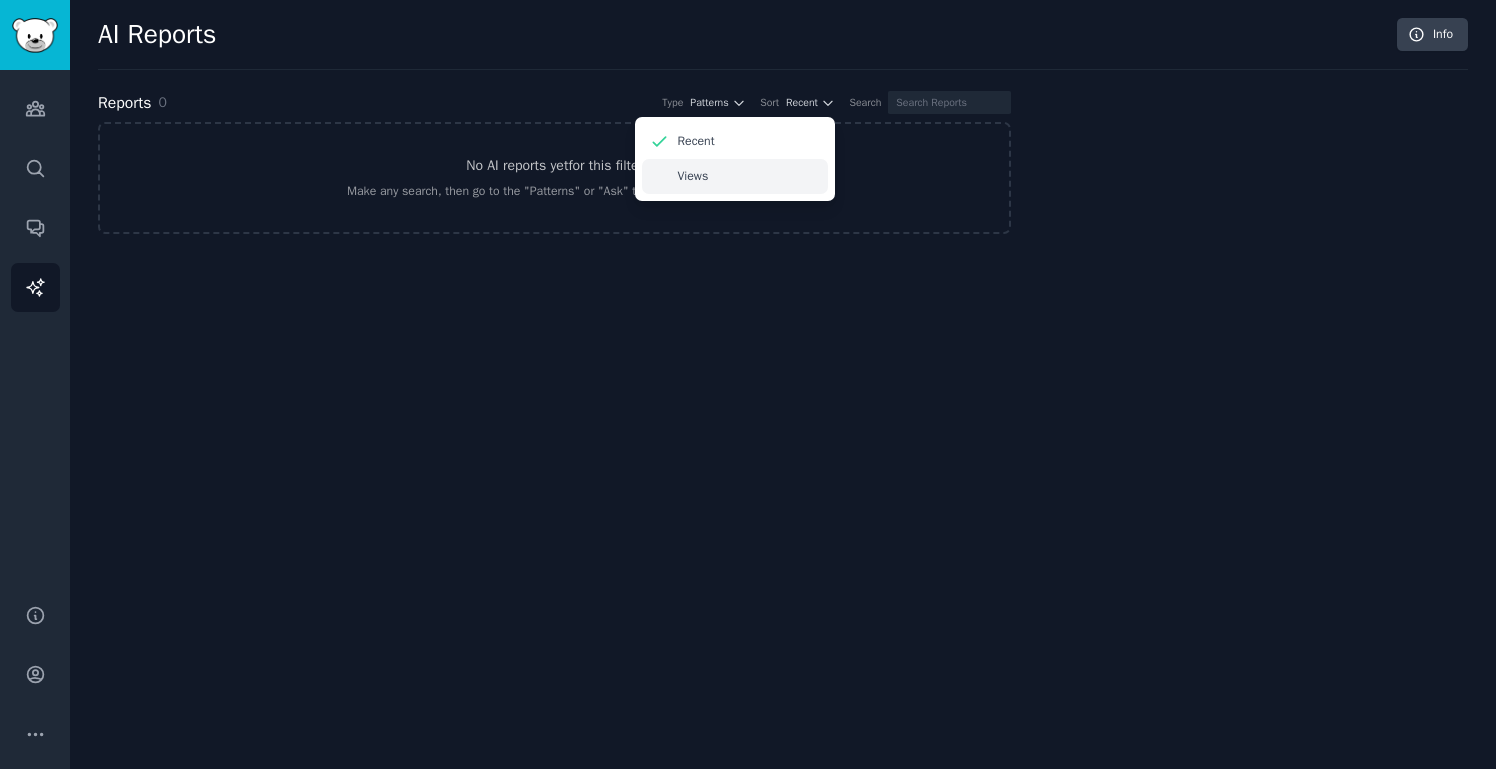 click on "Views" at bounding box center [735, 176] 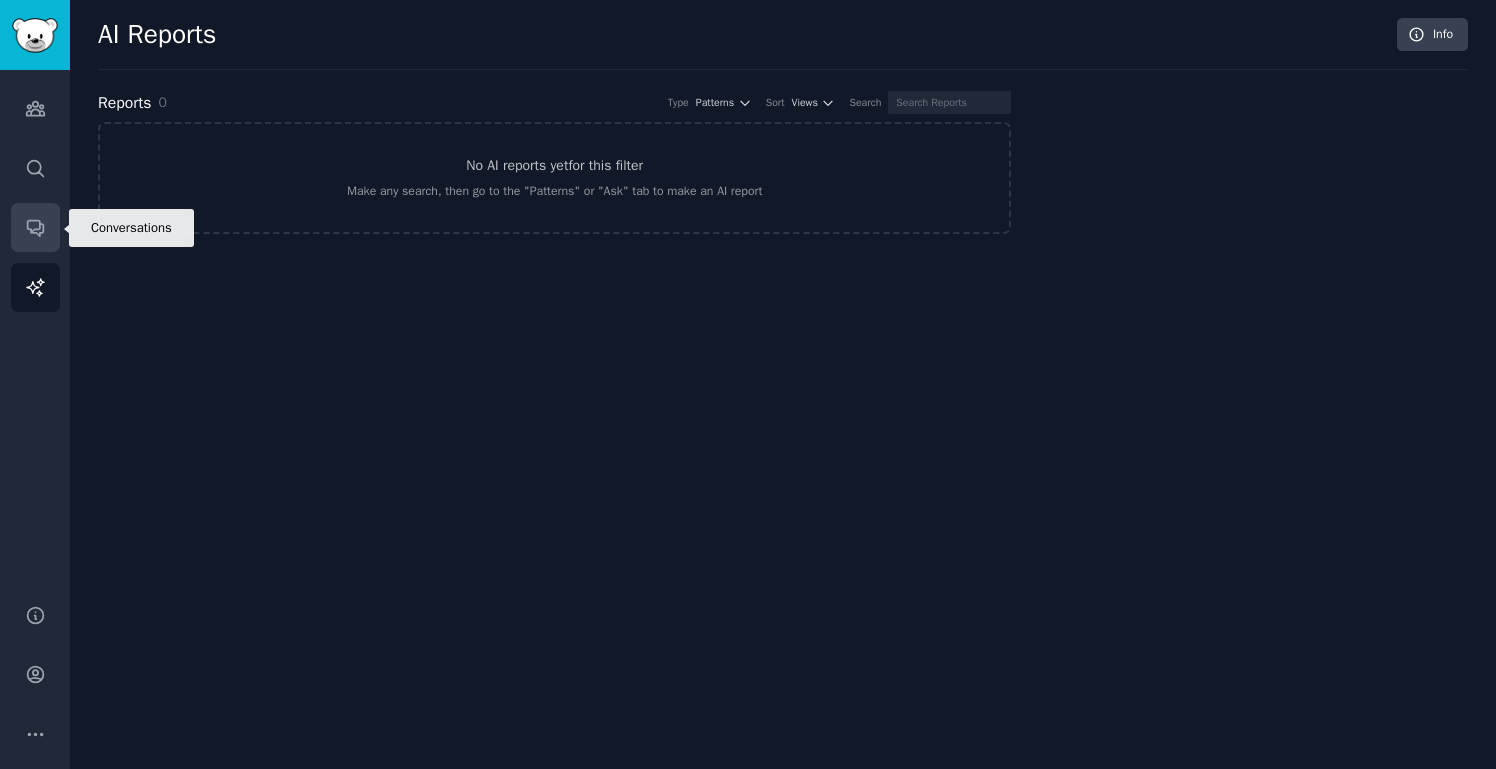click on "Conversations" at bounding box center [35, 227] 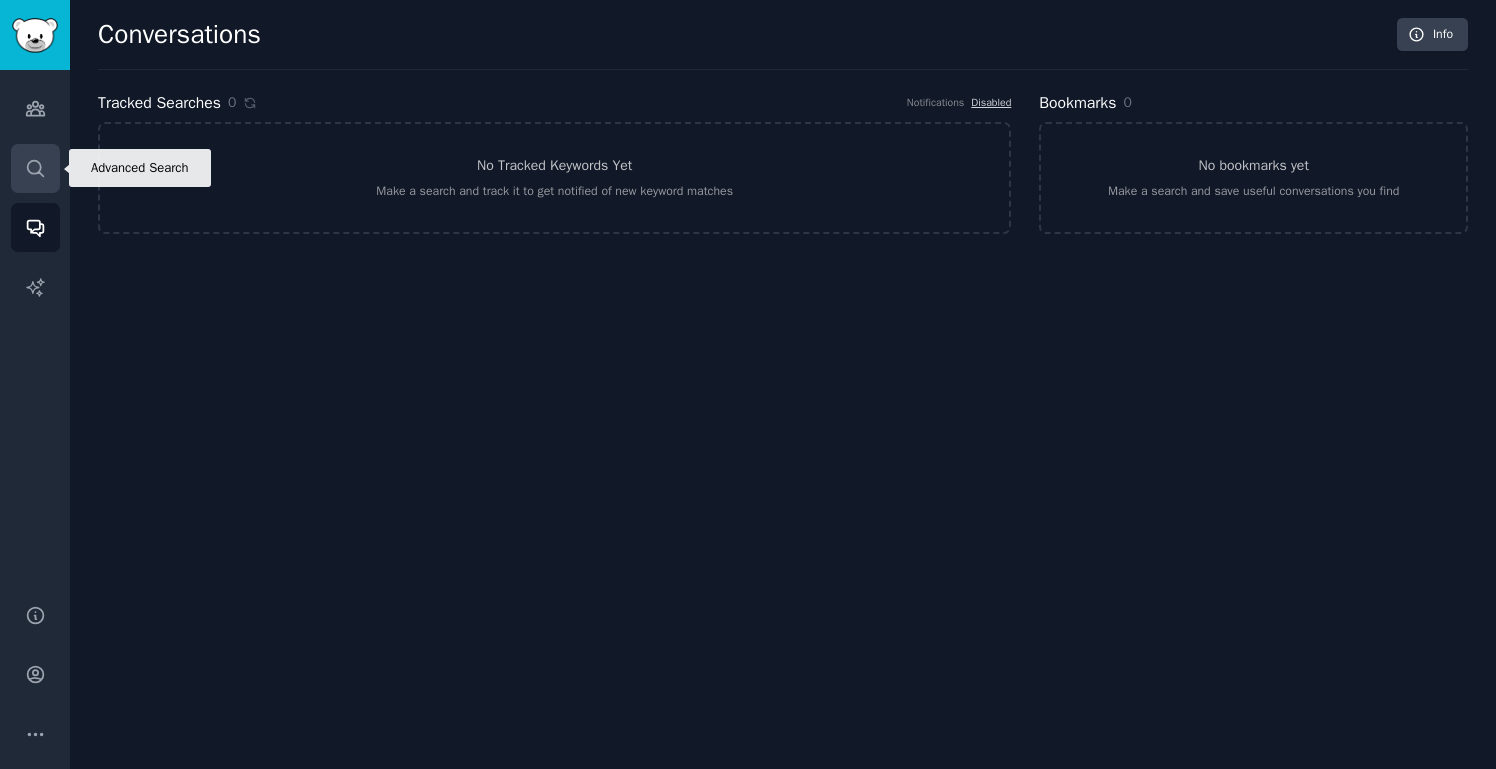 click on "Search" at bounding box center (35, 168) 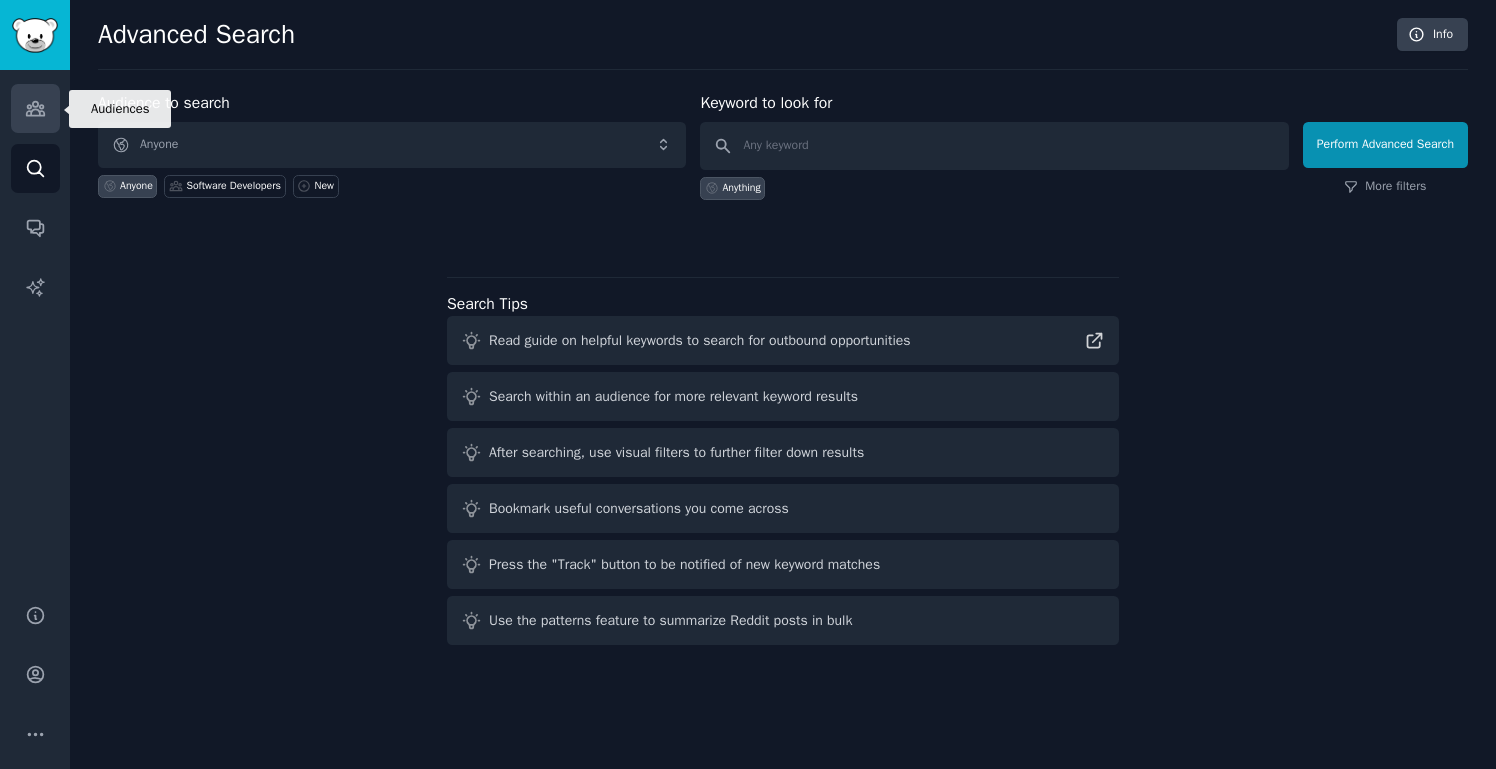 click on "Audiences" at bounding box center [35, 108] 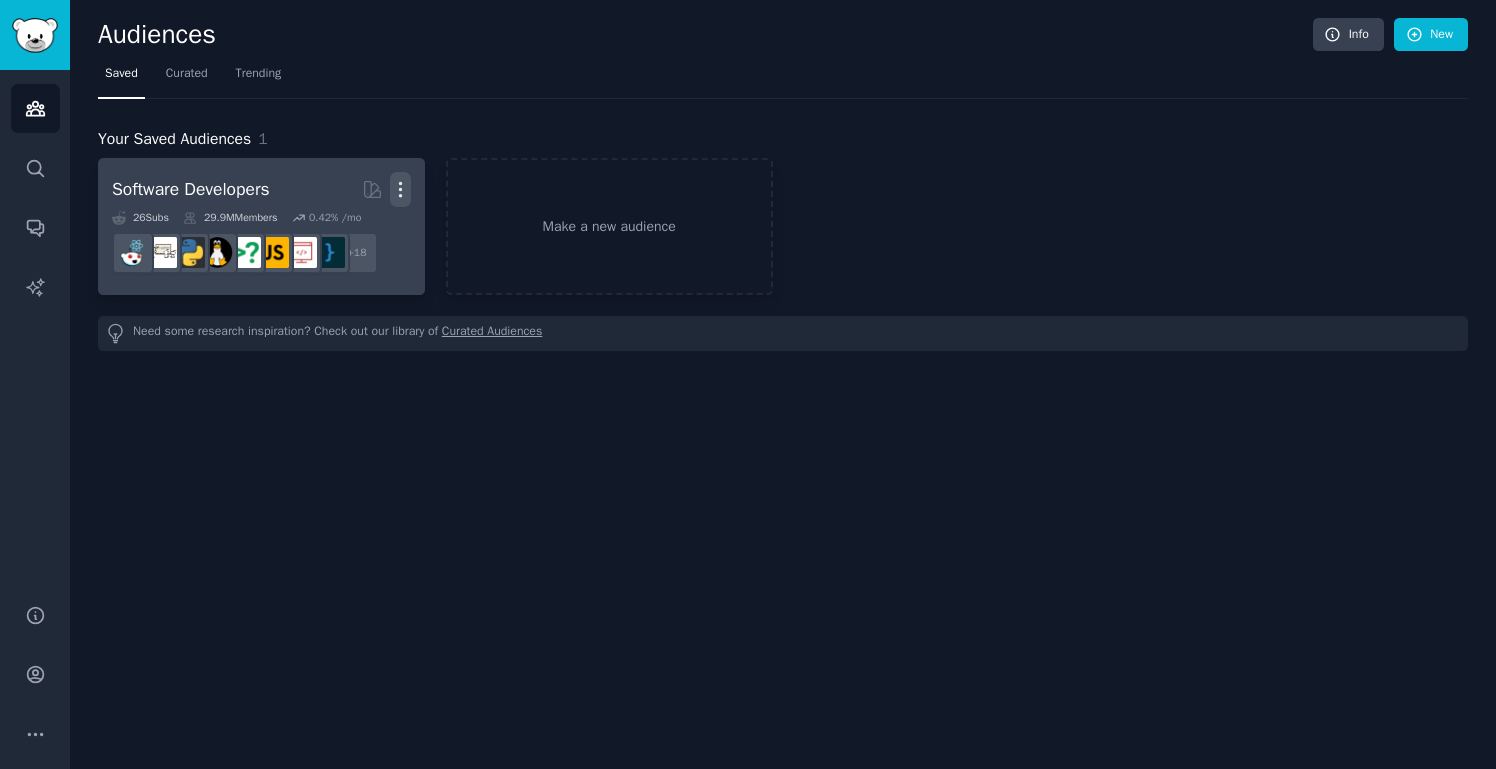 click 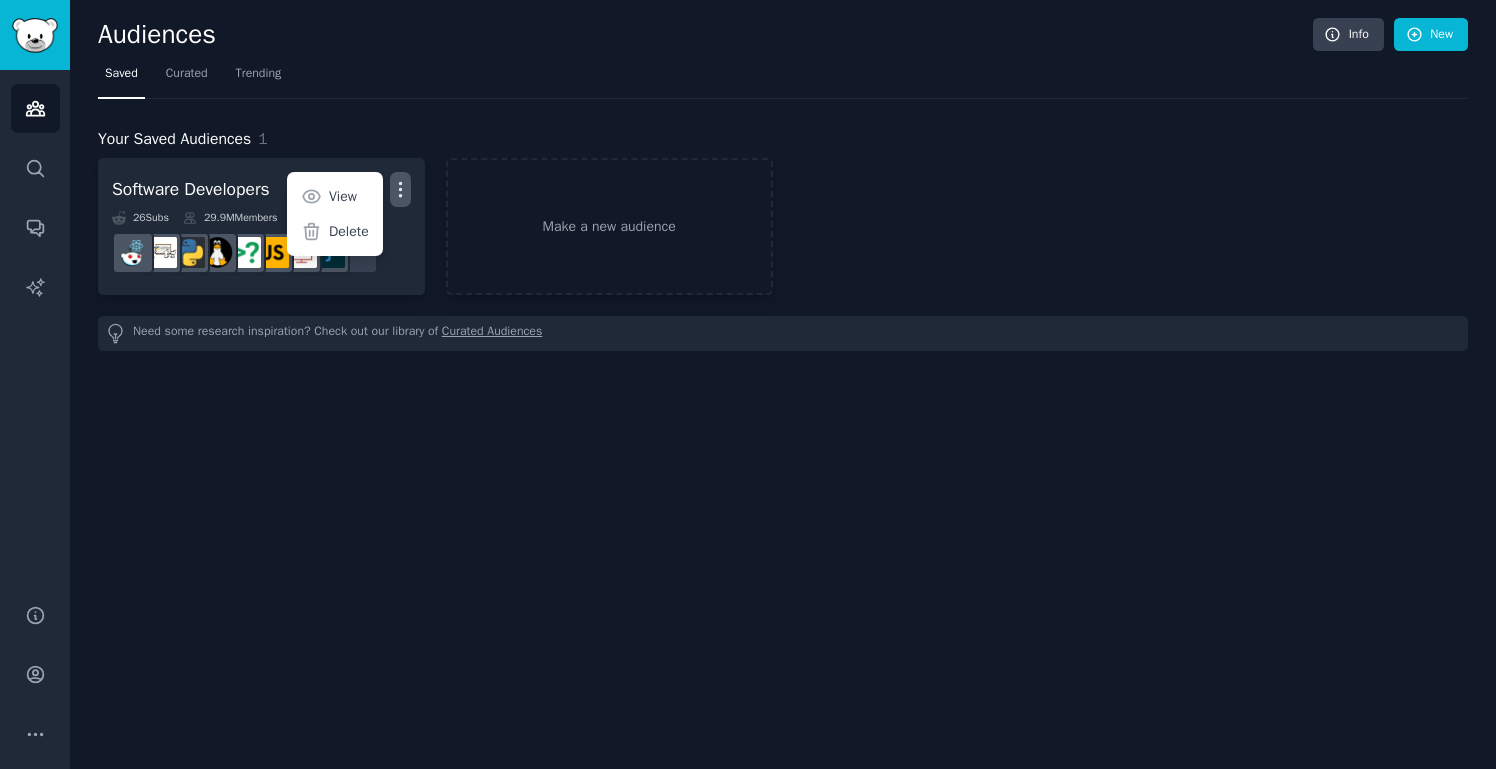 click on "Your Saved Audiences 1 Software Developers More View Delete 26  Sub s 29.9M  Members 0.42 % /mo r/learnprogramming, r/AskEngineers, r/coding, r/computerscience, r/devops, r/rust, r/ExperiencedDevs, r/csharp, r/software, r/learnjavascript, r/iOSProgramming, r/reactnative, r/SoftwareEngineering, r/AskComputerScience, r/softwaredevelopment, r/coolgithubprojects, r/elixir, r/Development + 18 Make a new audience Need some research inspiration? Check out our library of  Curated Audiences" at bounding box center [783, 225] 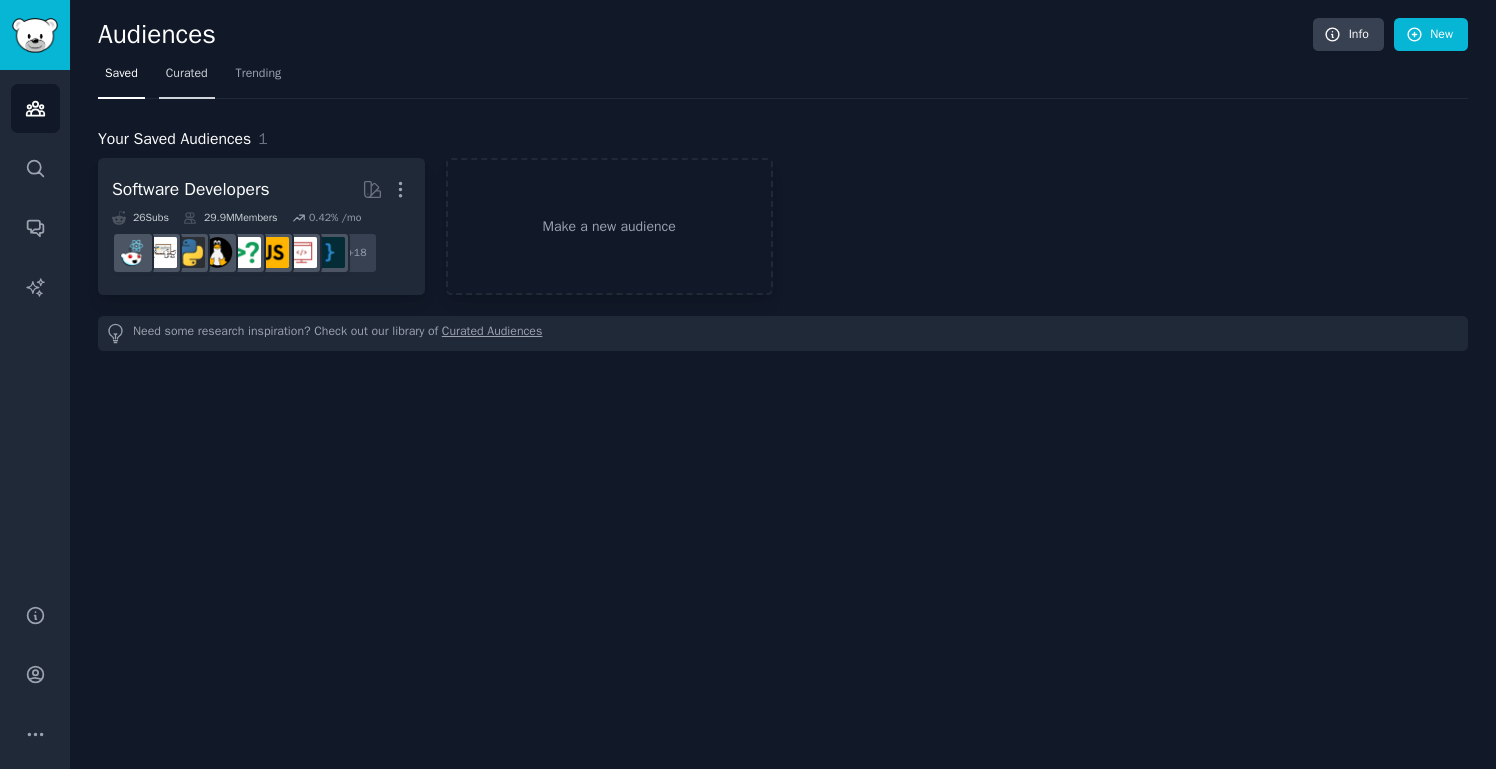 click on "Curated" at bounding box center [187, 74] 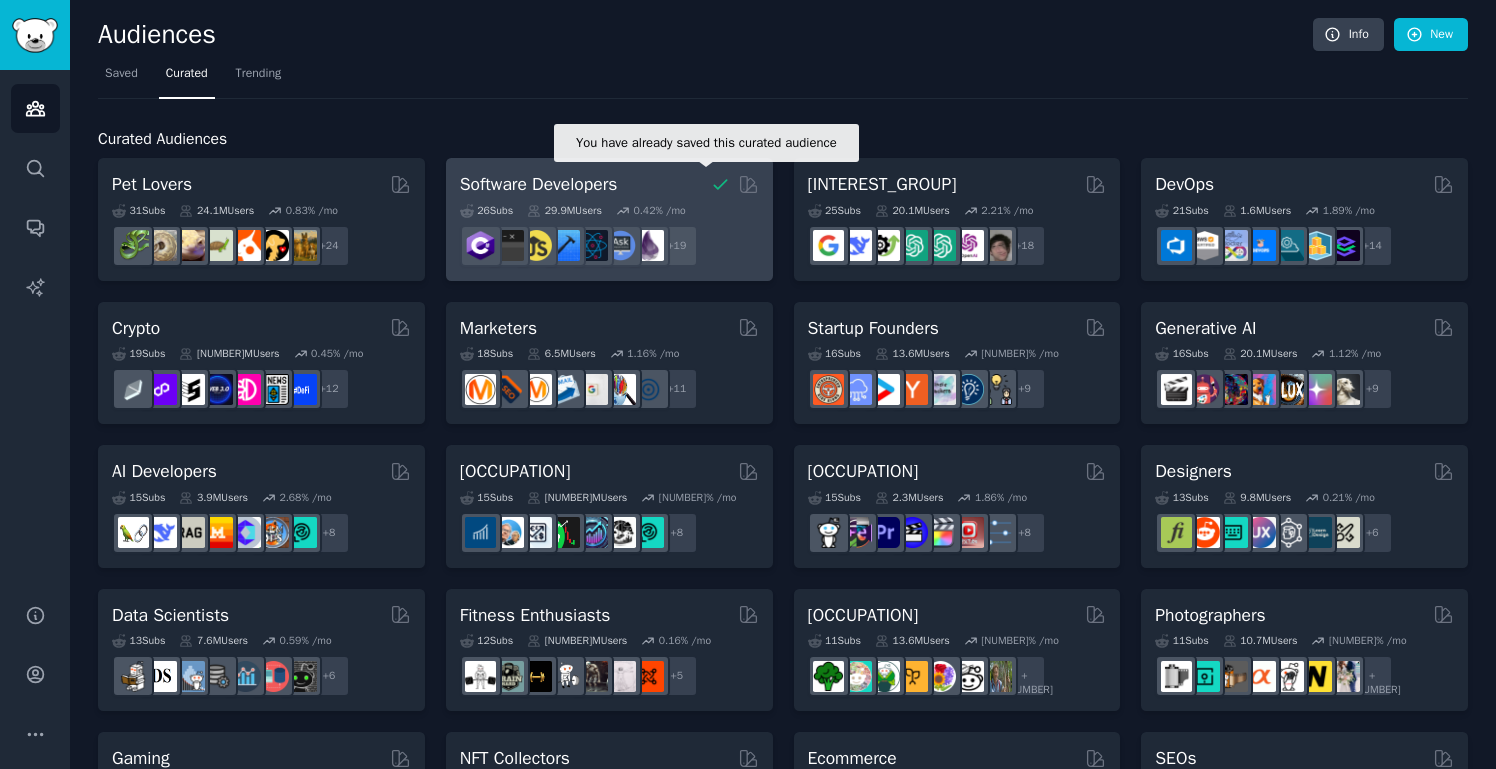 click 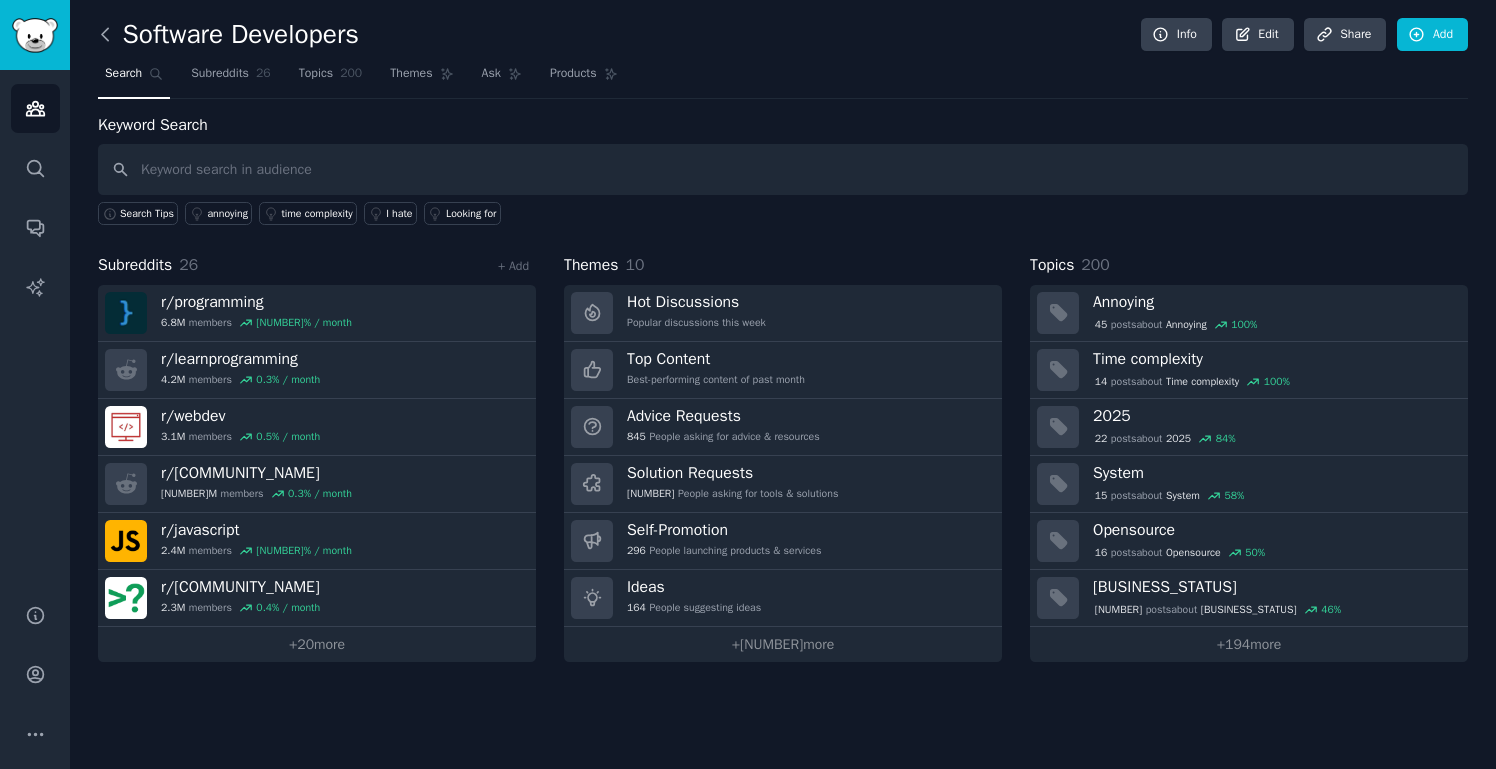 click 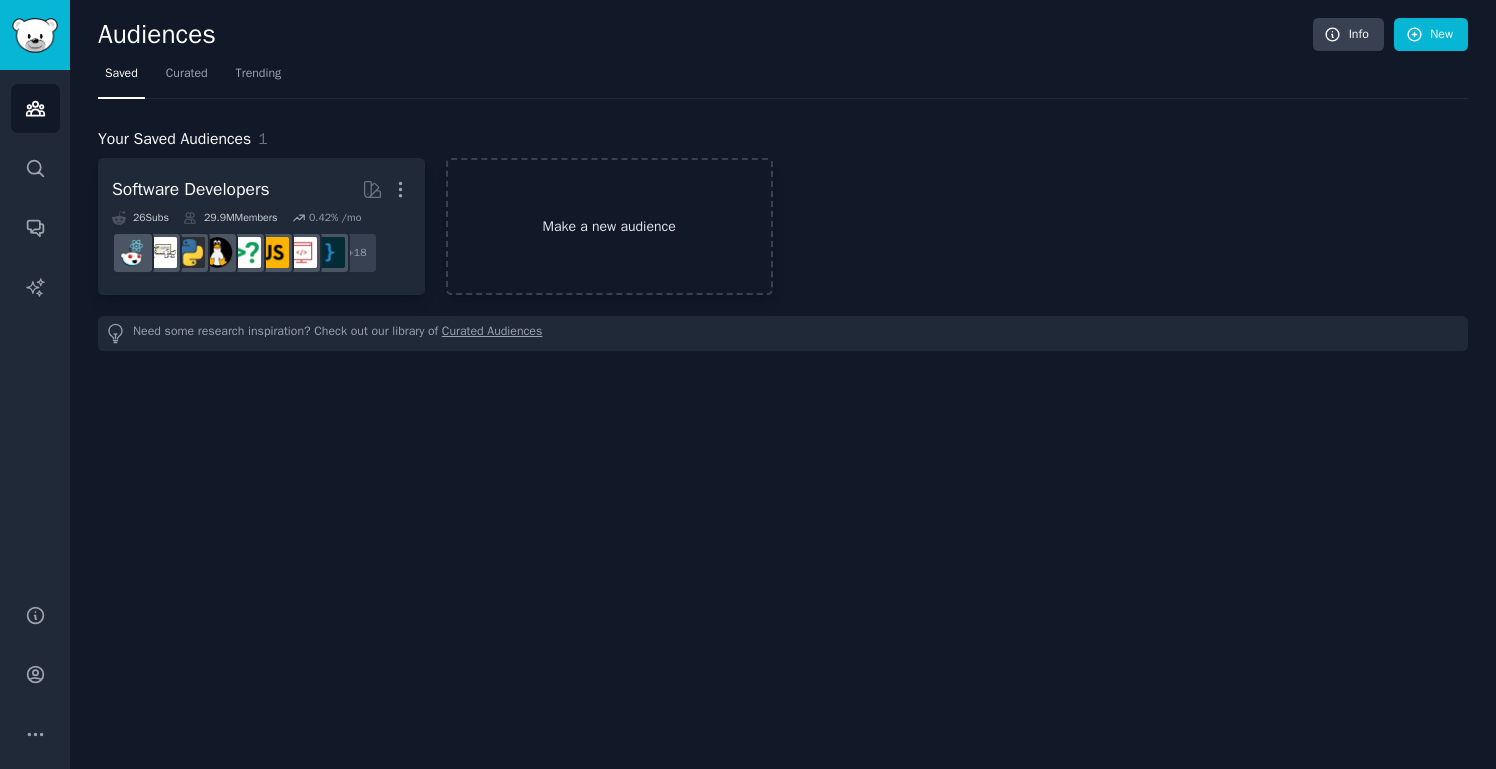 click on "Make a new audience" at bounding box center (609, 226) 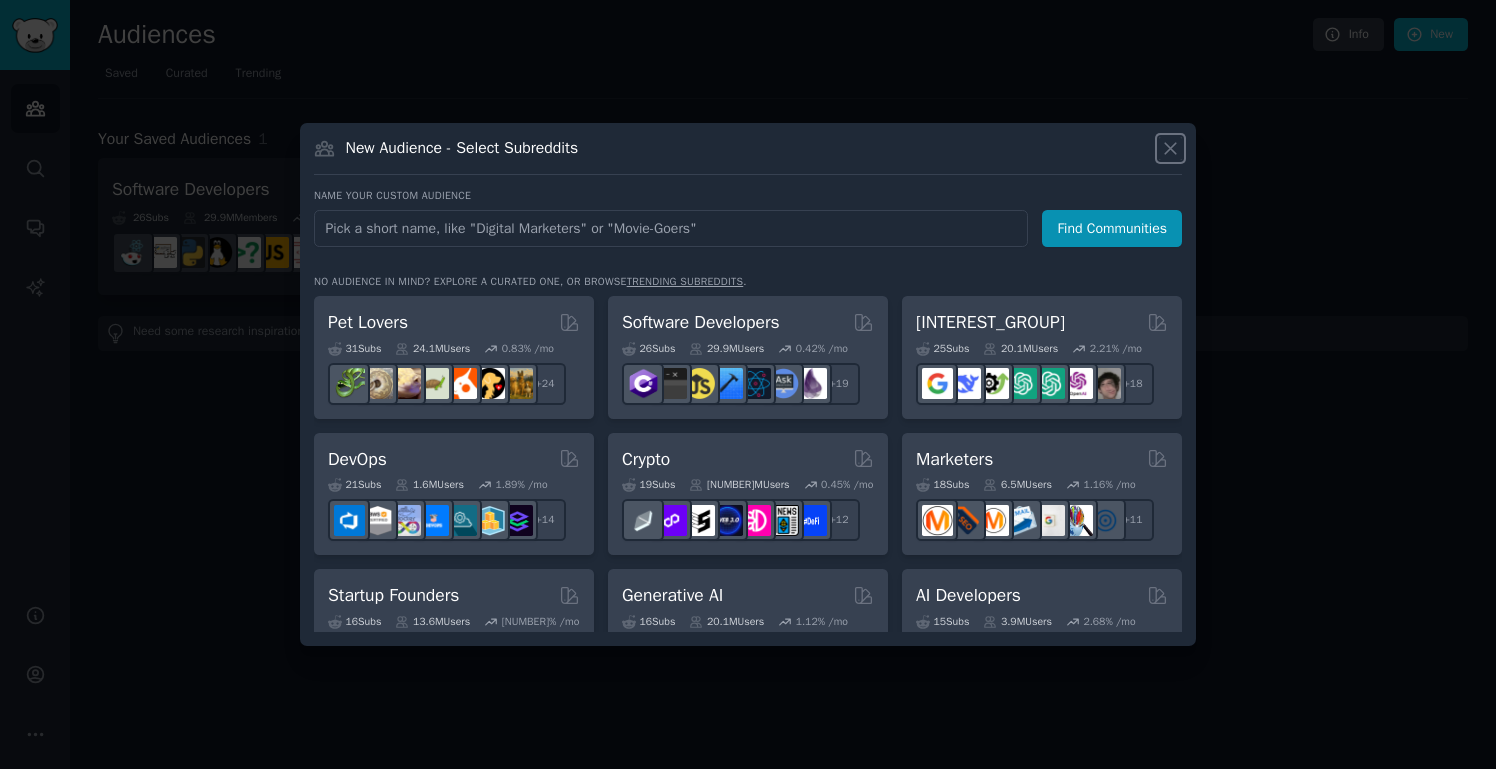 click 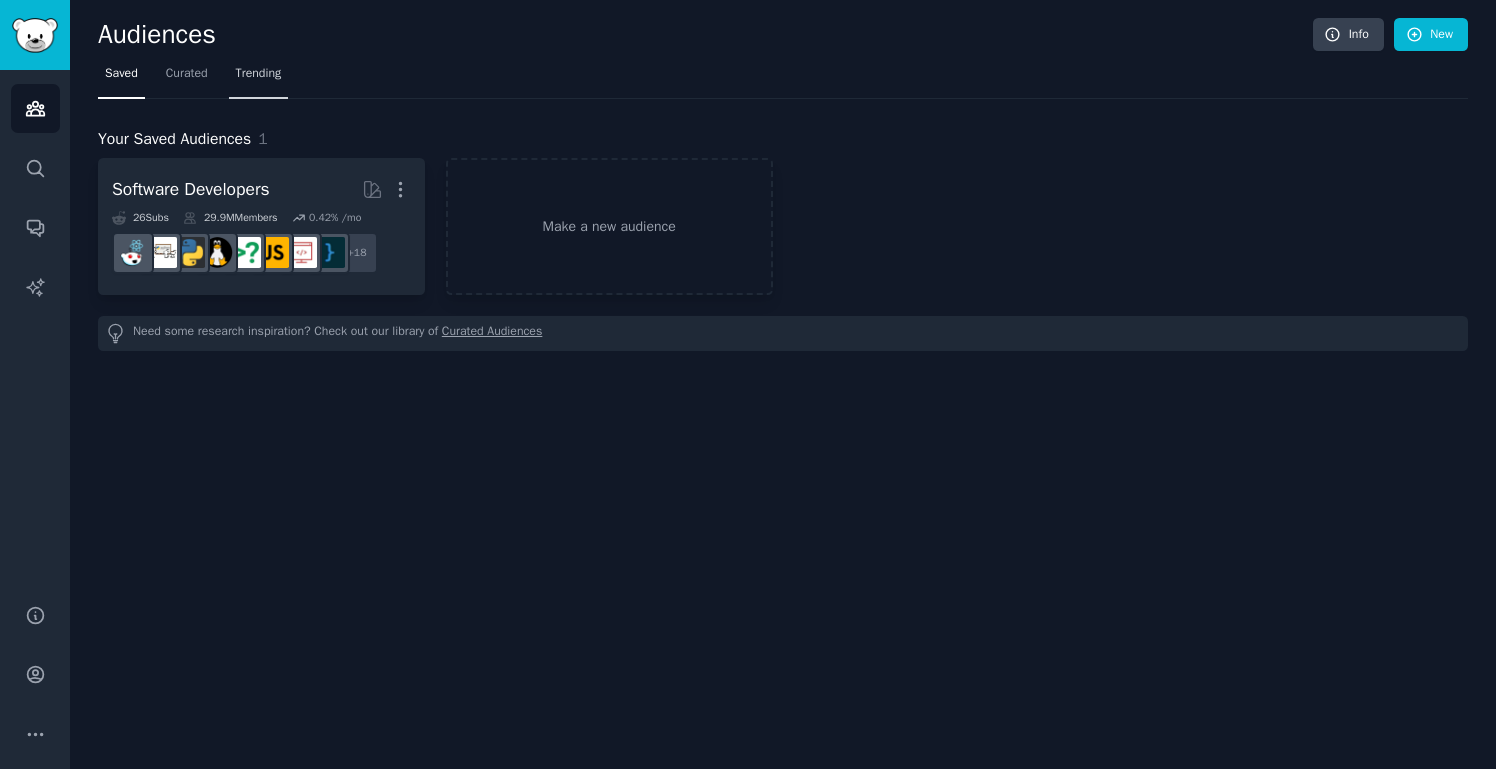 click on "Trending" at bounding box center (259, 78) 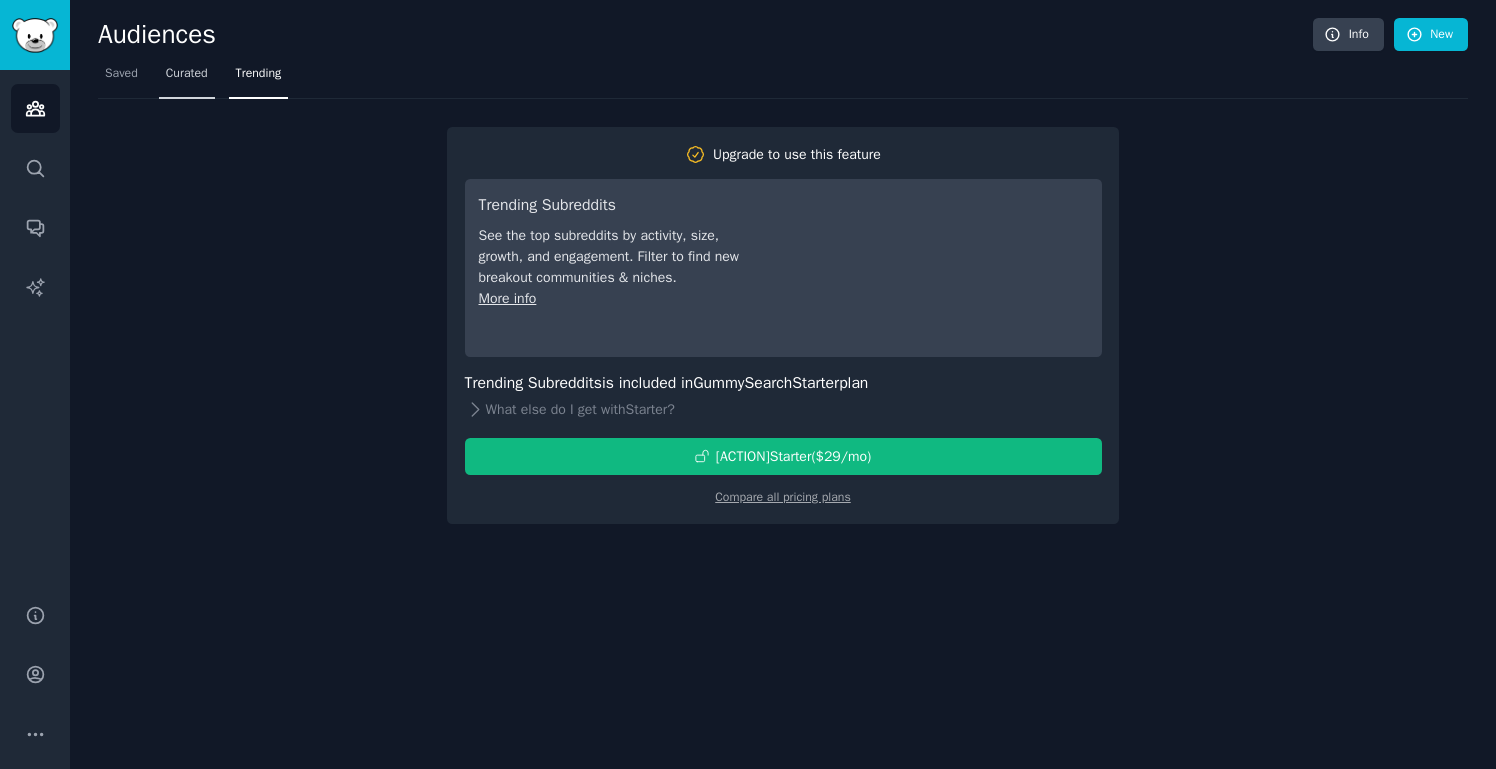 click on "Curated" at bounding box center [187, 74] 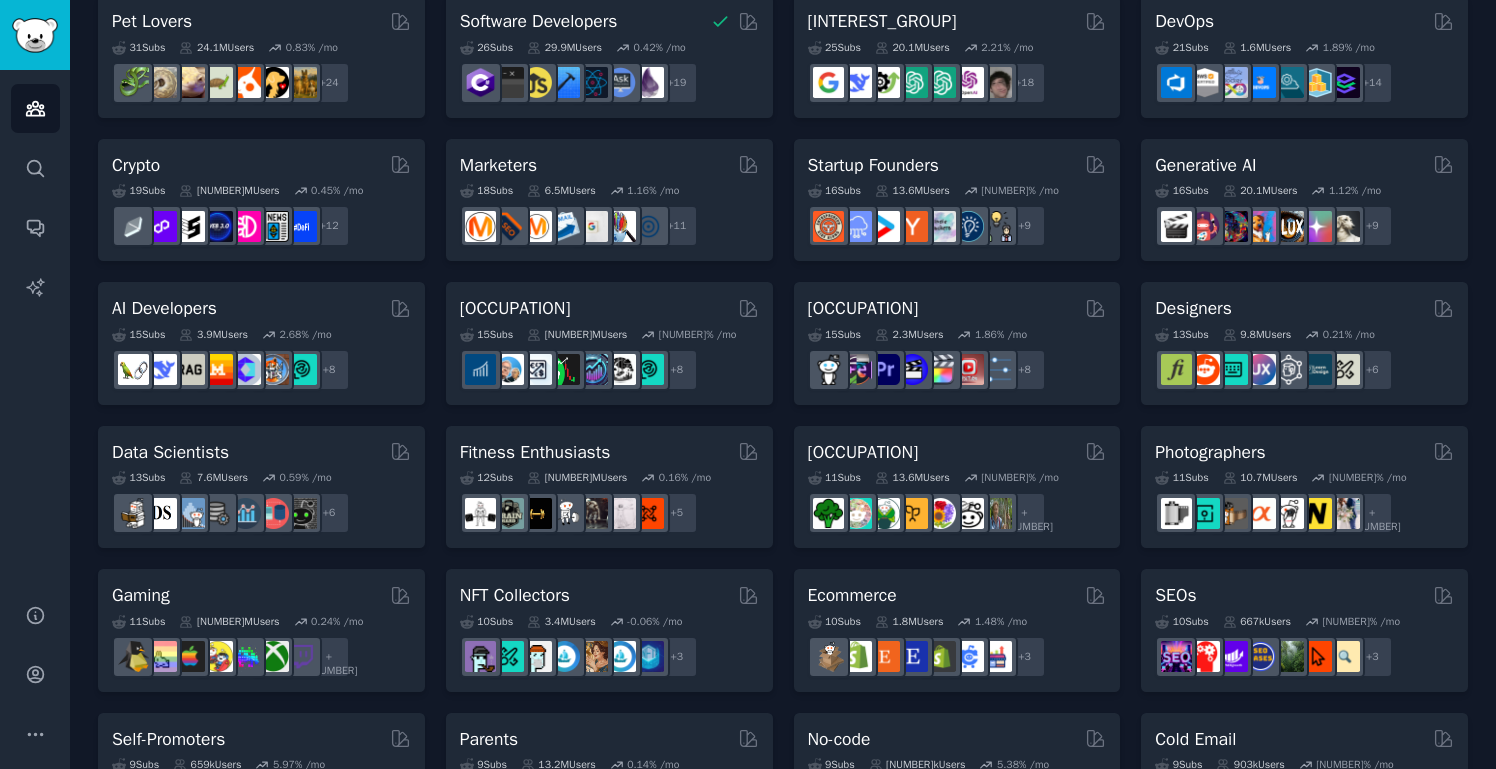 scroll, scrollTop: 144, scrollLeft: 0, axis: vertical 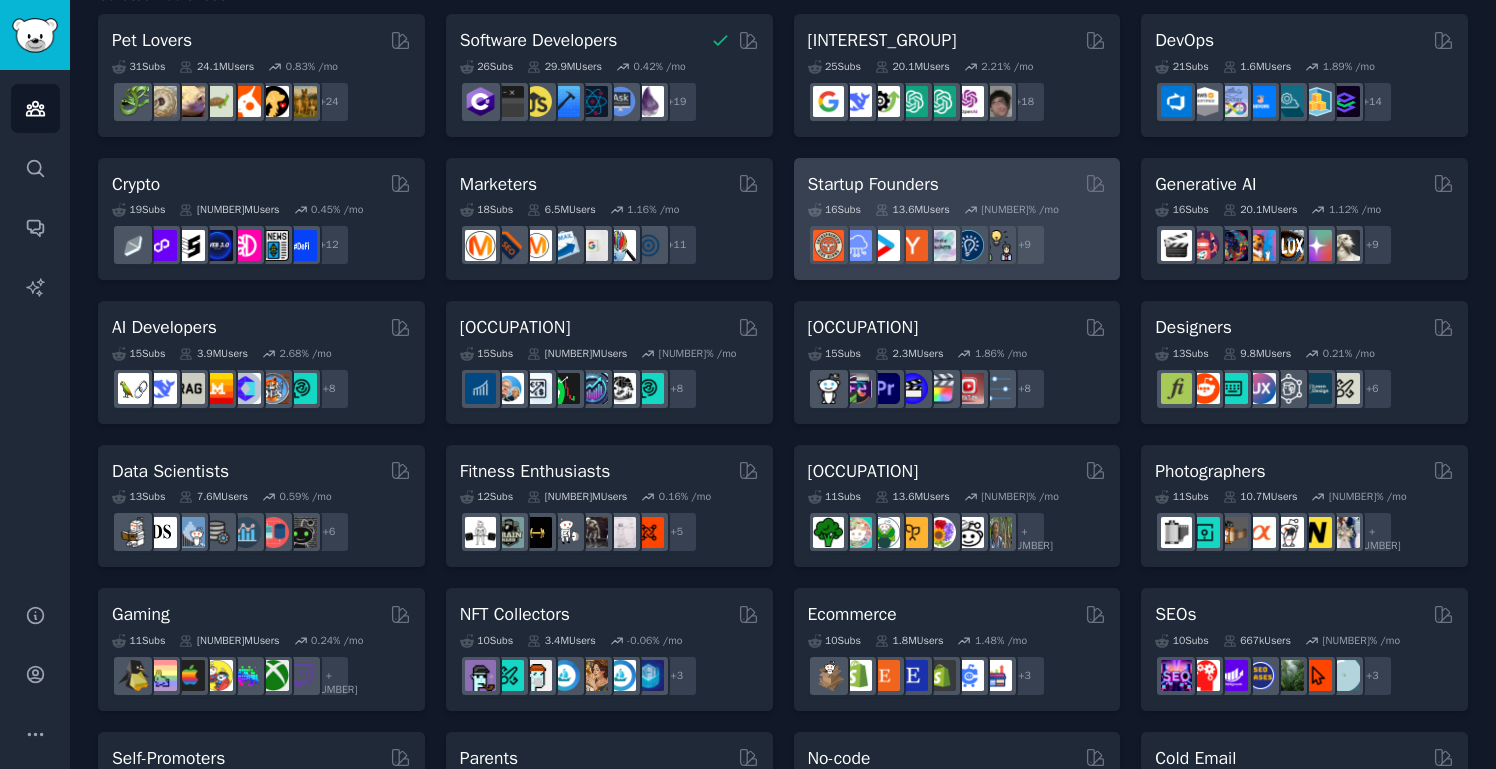 click on "Startup Founders" at bounding box center (873, 184) 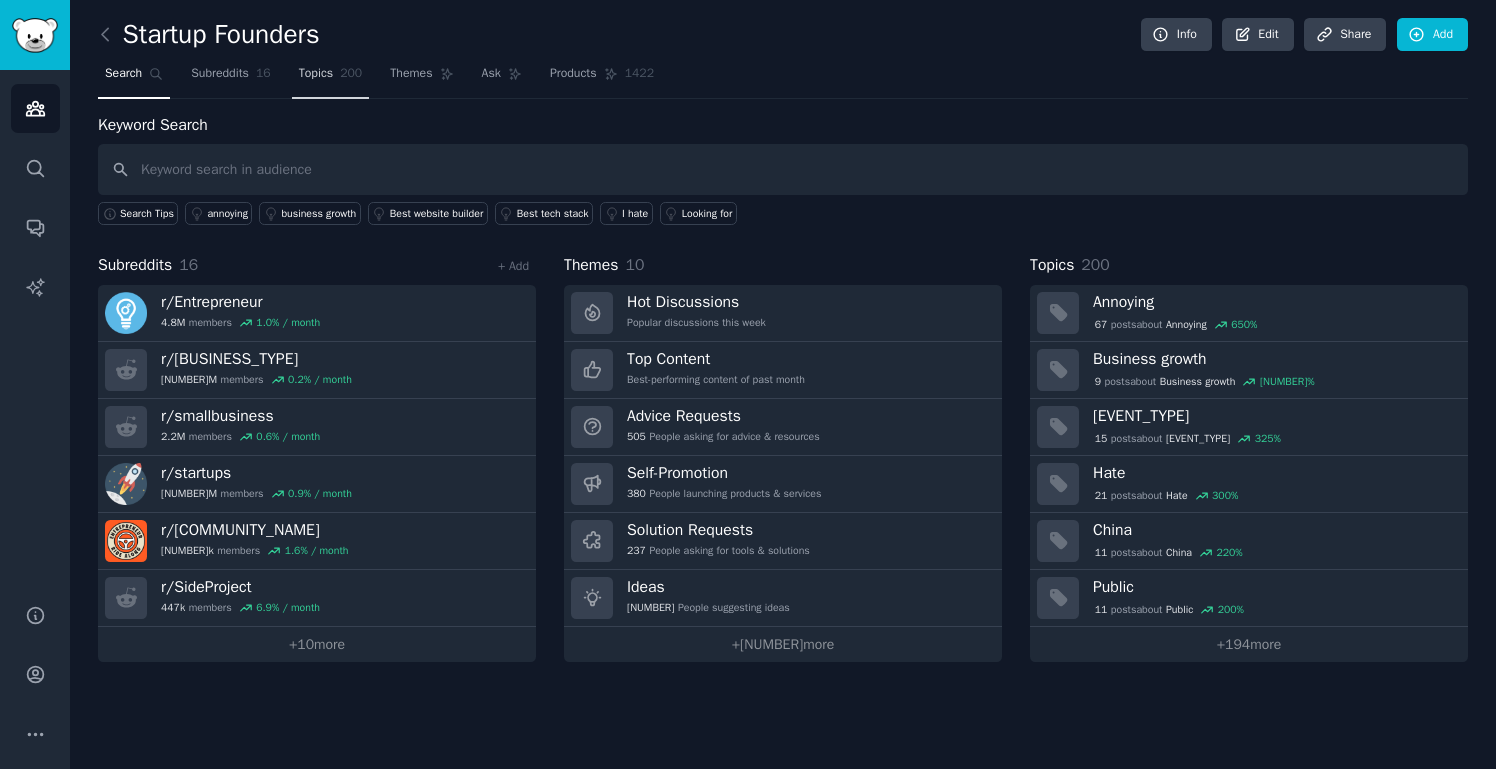 click on "Topics 200" at bounding box center [331, 78] 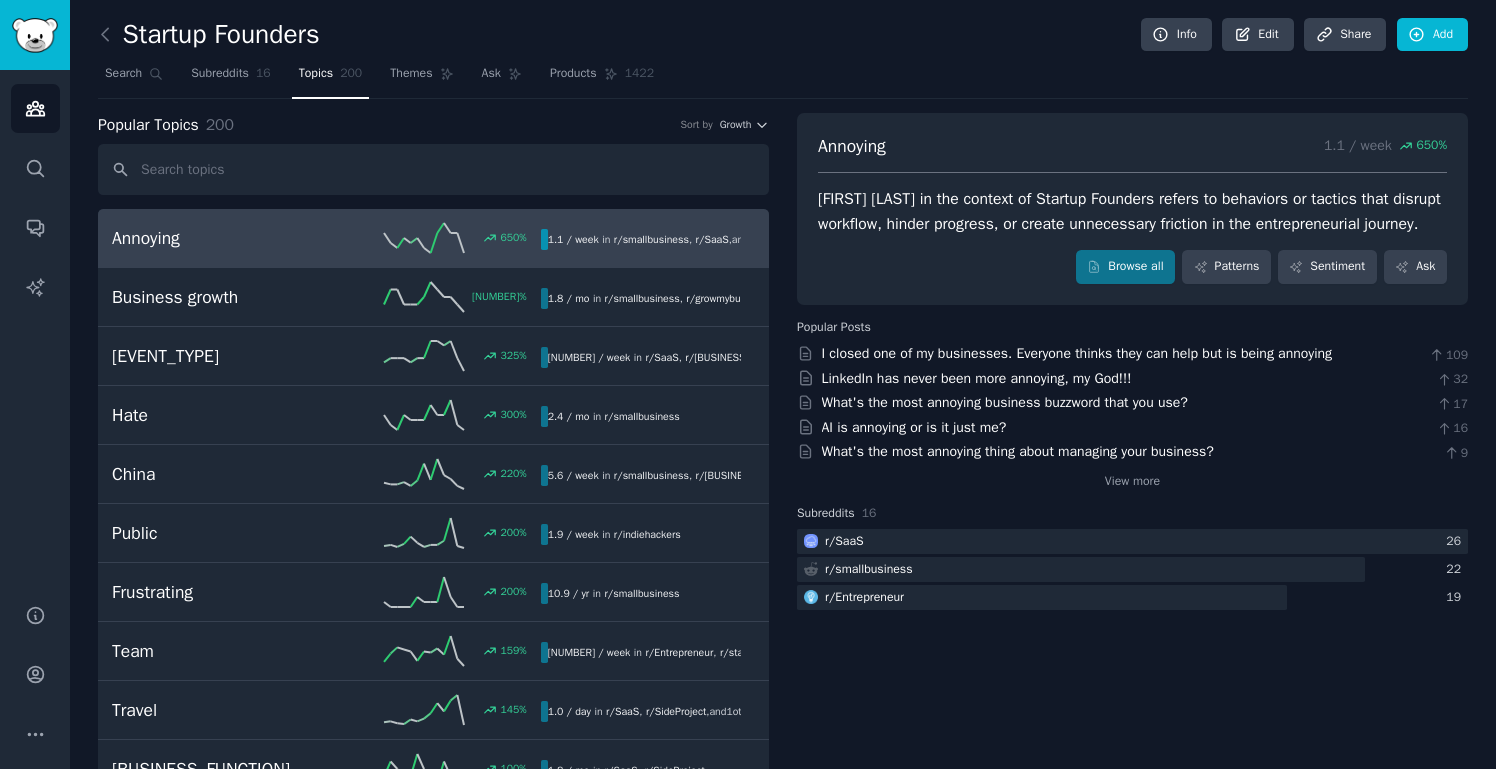 click on "Annoying" at bounding box center [219, 238] 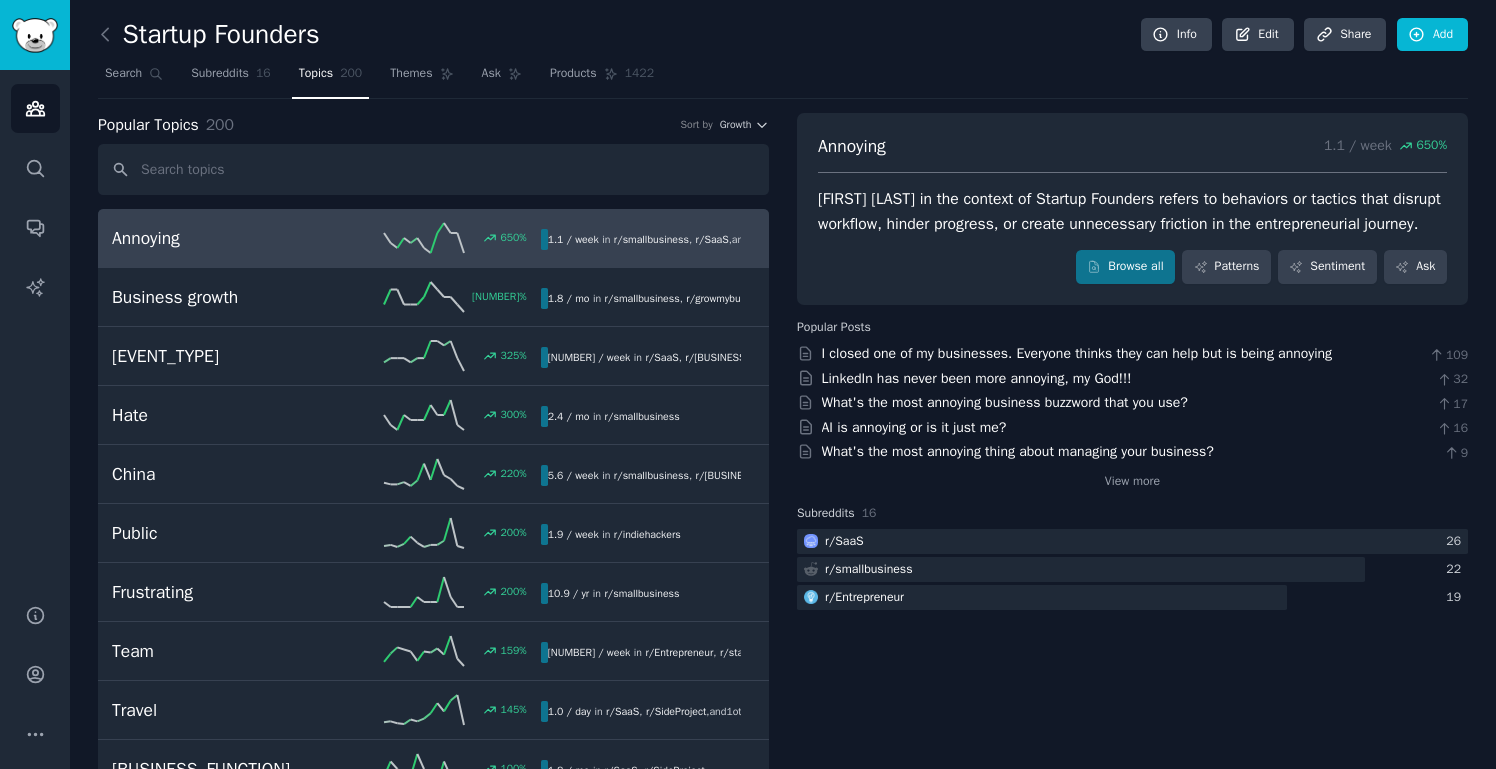 click on "Popular Topics 200 Sort by Growth" at bounding box center (433, 125) 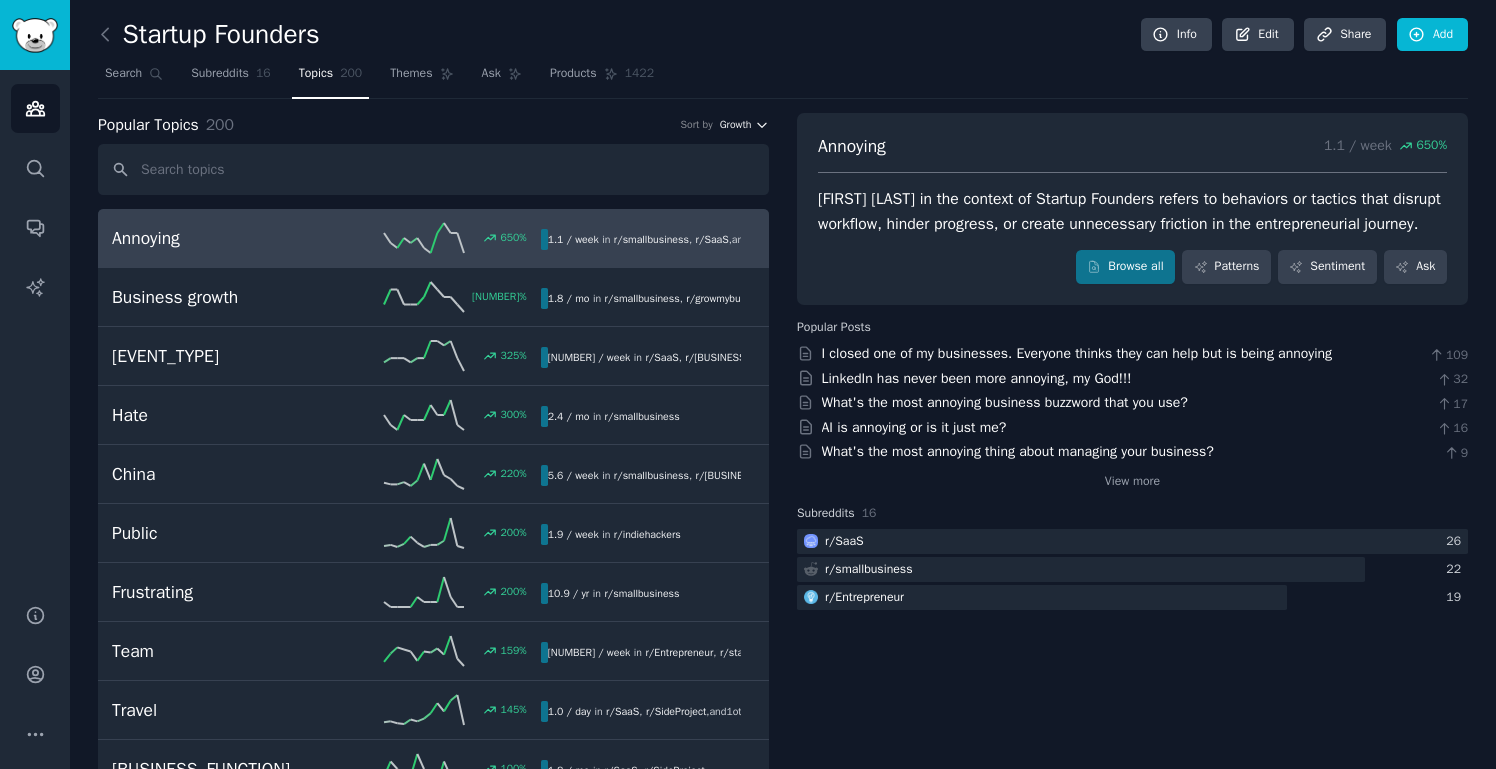 click on "Growth" at bounding box center (744, 125) 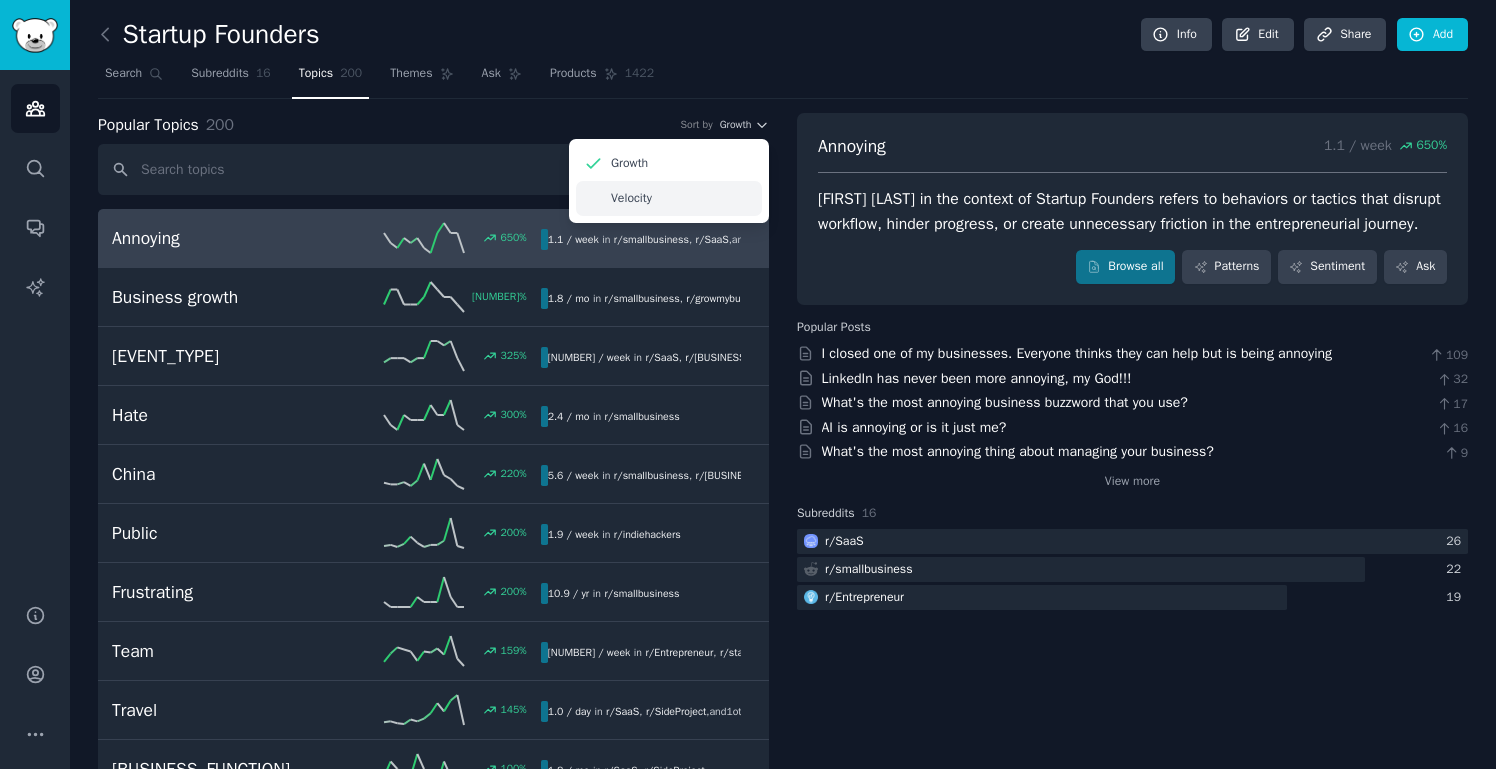 click on "Velocity" at bounding box center [669, 198] 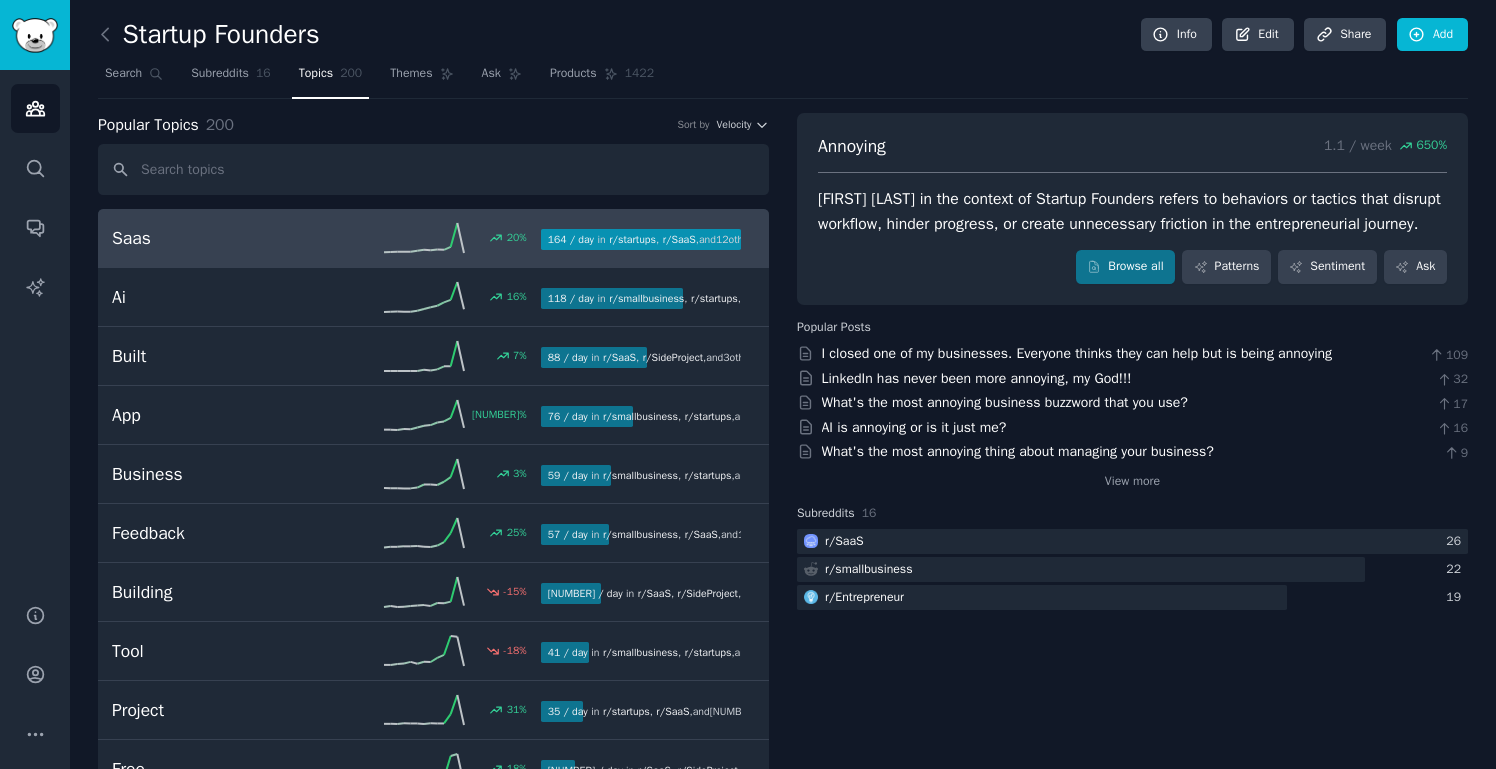 click on "Saas" at bounding box center [219, 238] 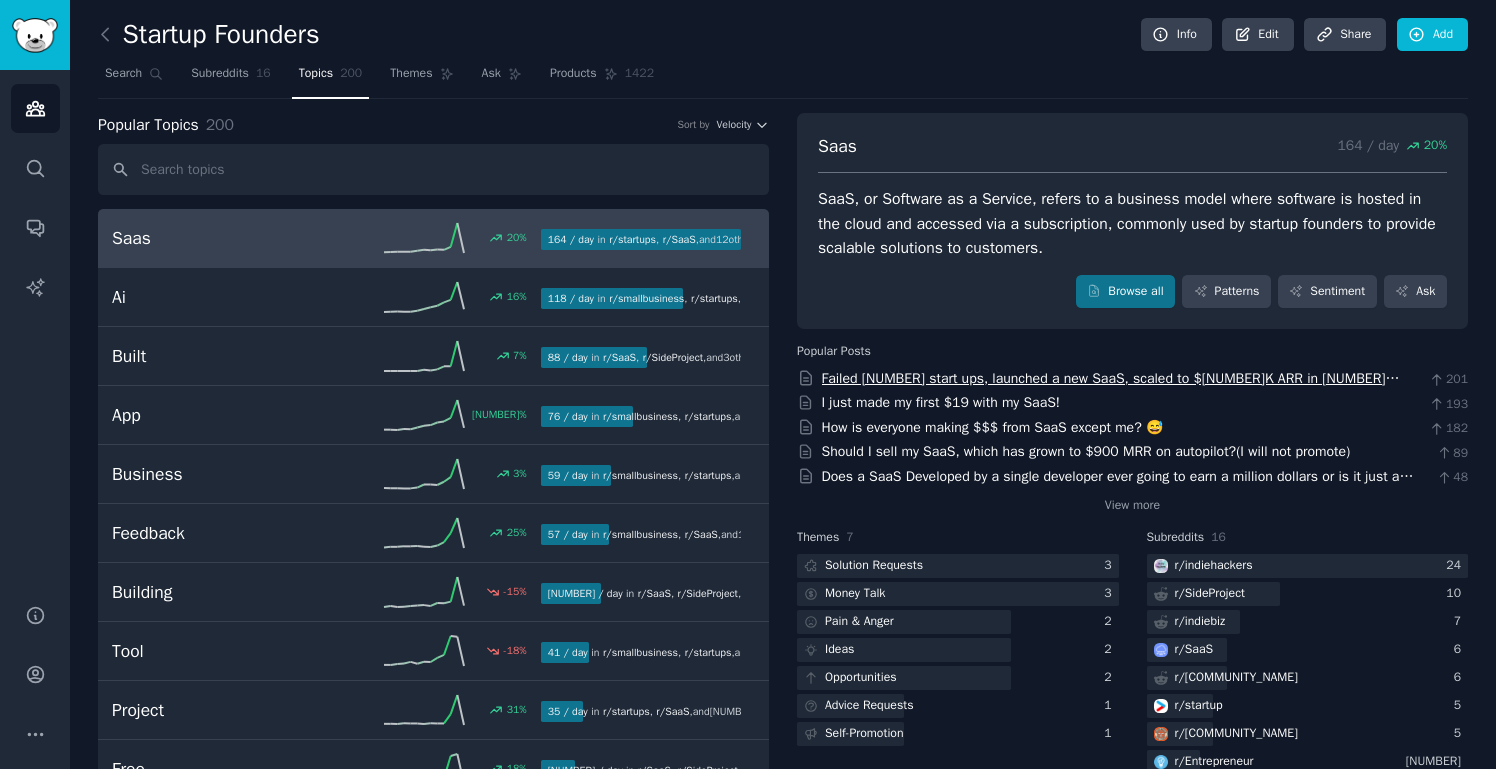 click on "Failed 2 start ups, launched a new SaaS, scaled to $500K ARR in 8 months + exited, here’s what I  changed - I will not promote" at bounding box center (1111, 389) 